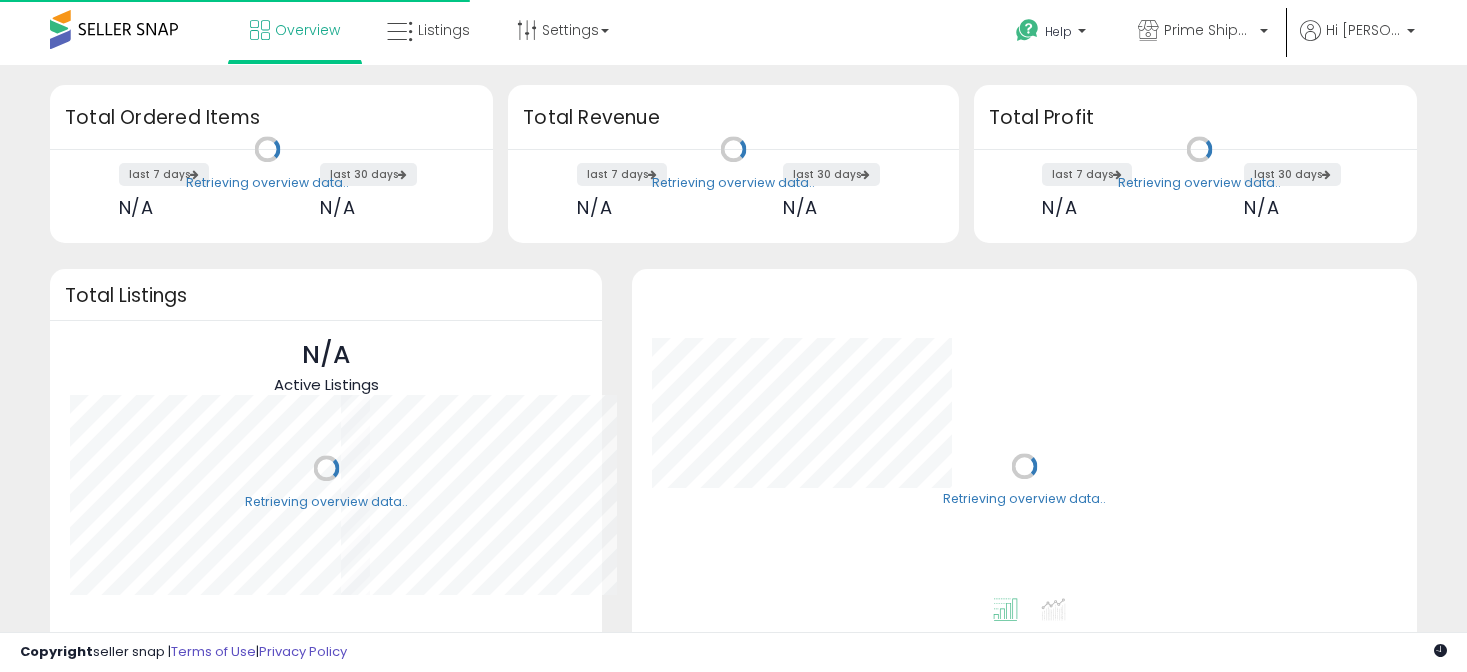 scroll, scrollTop: 0, scrollLeft: 0, axis: both 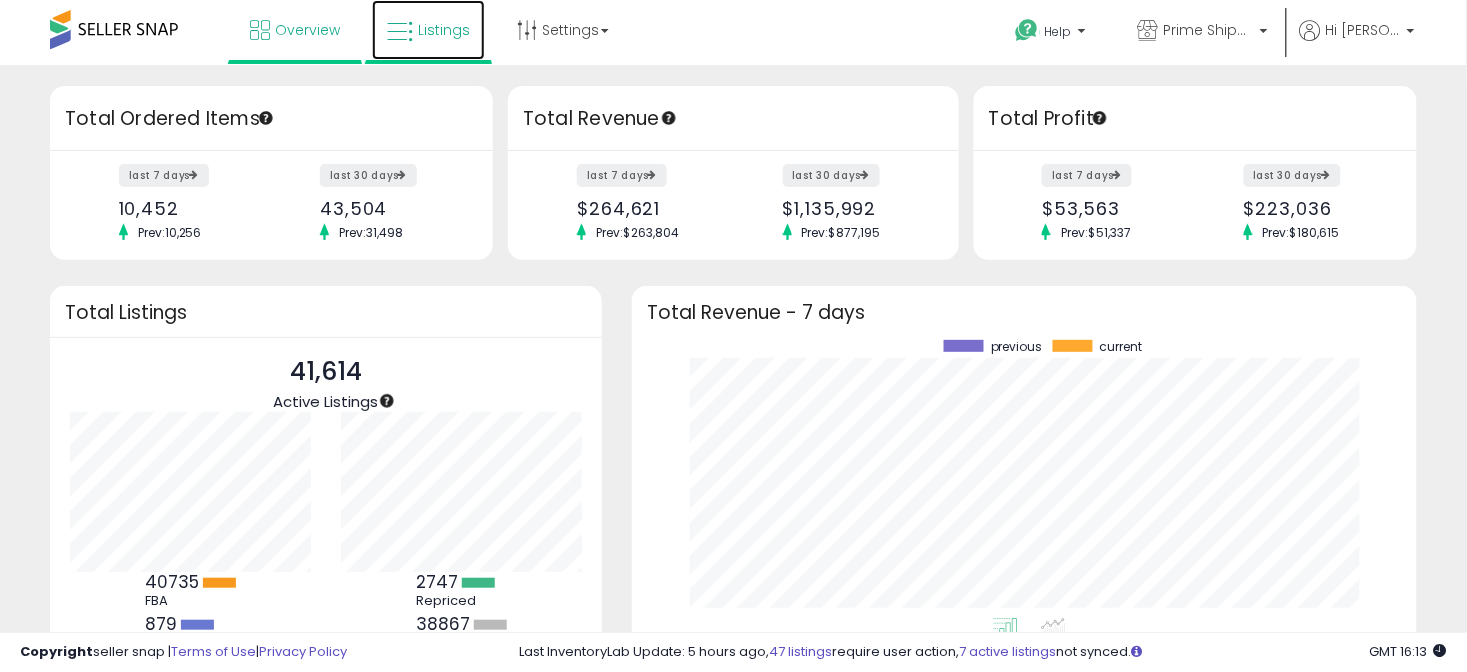 click on "Listings" at bounding box center [444, 30] 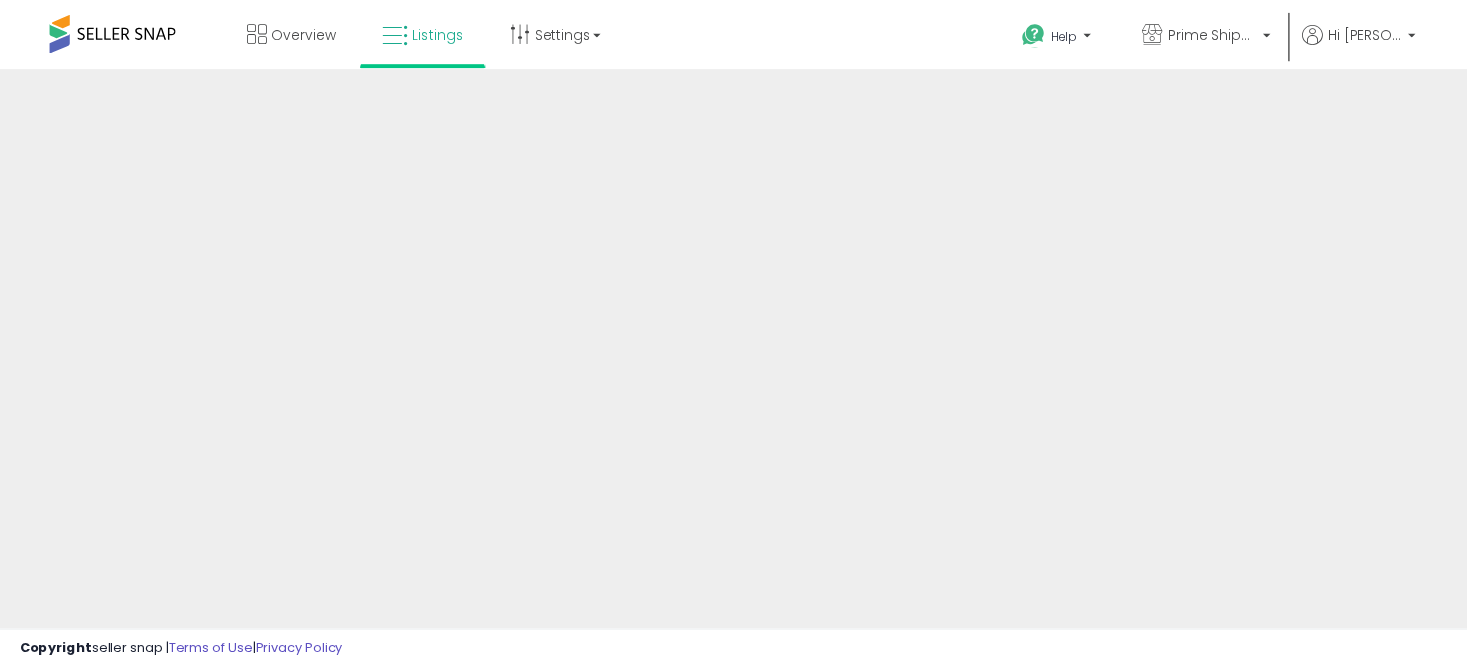 scroll, scrollTop: 0, scrollLeft: 0, axis: both 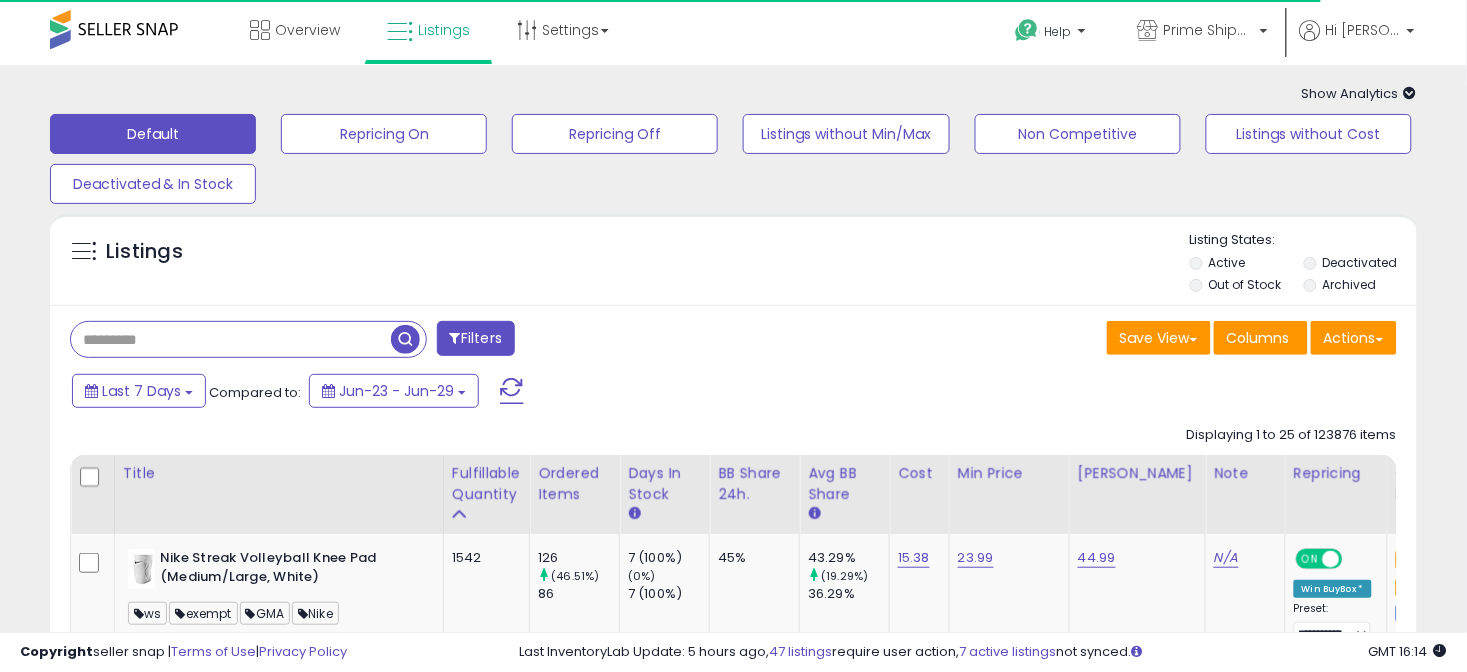 click at bounding box center [231, 339] 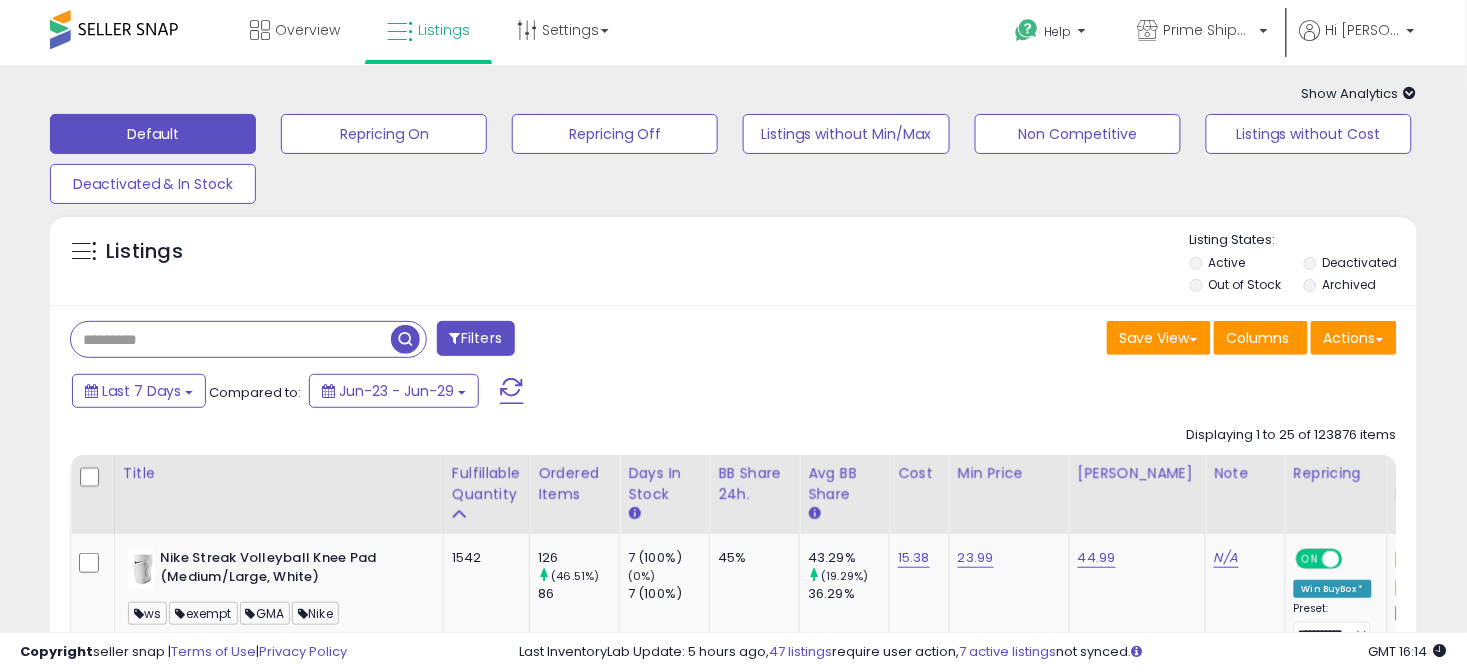 paste on "**********" 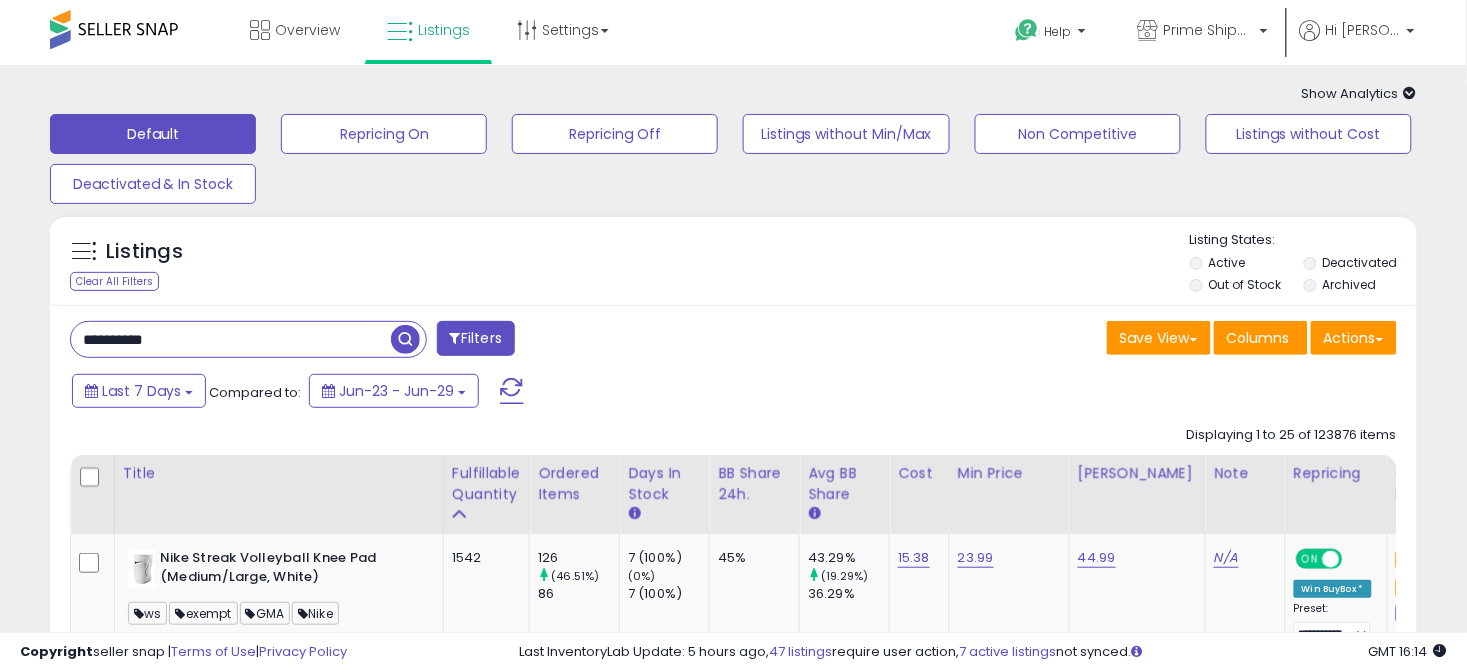 click at bounding box center [405, 339] 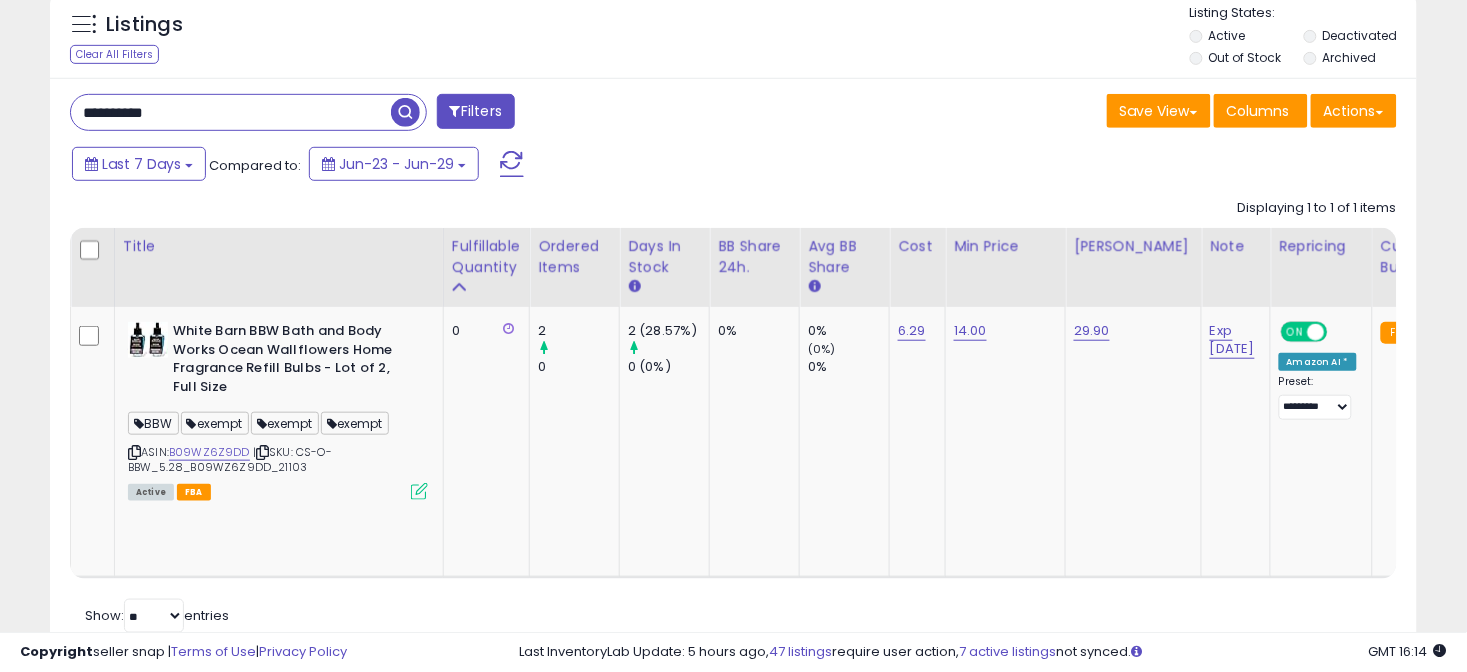 scroll, scrollTop: 242, scrollLeft: 0, axis: vertical 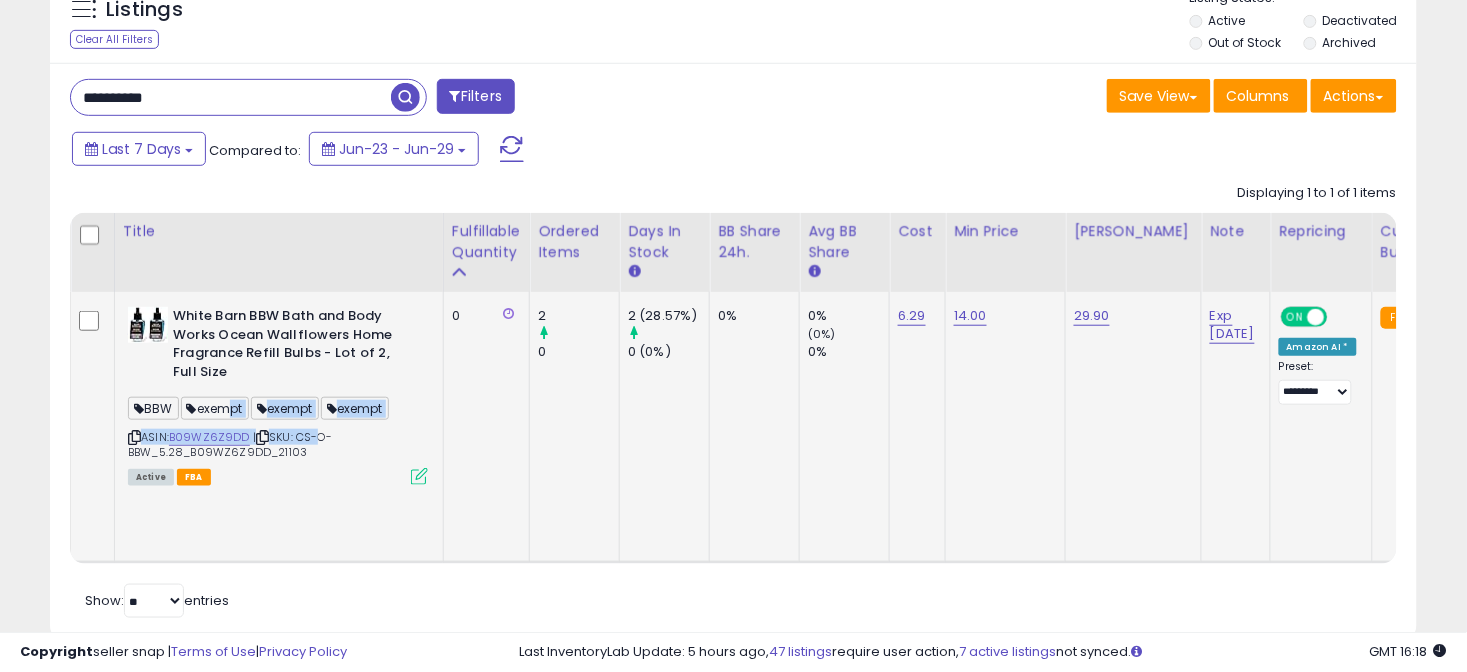 drag, startPoint x: 314, startPoint y: 444, endPoint x: 221, endPoint y: 411, distance: 98.681305 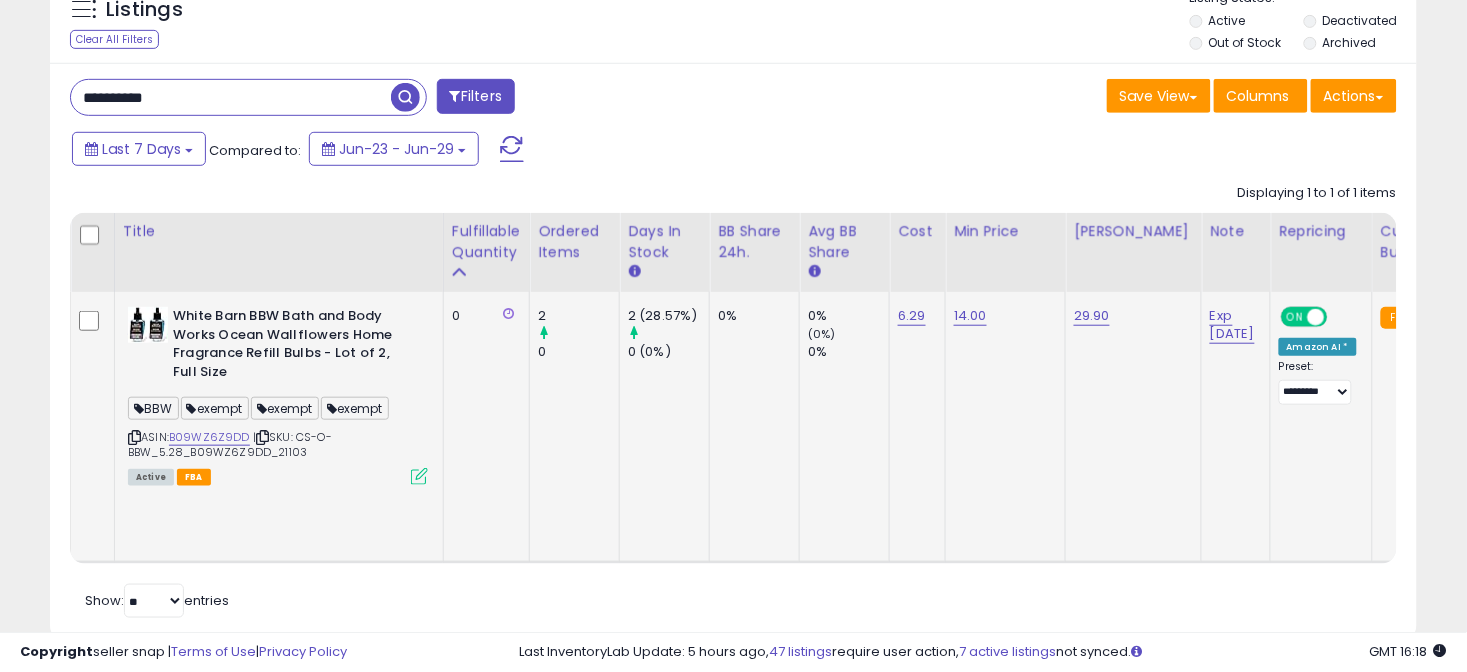 click on "Active FBA" at bounding box center [278, 476] 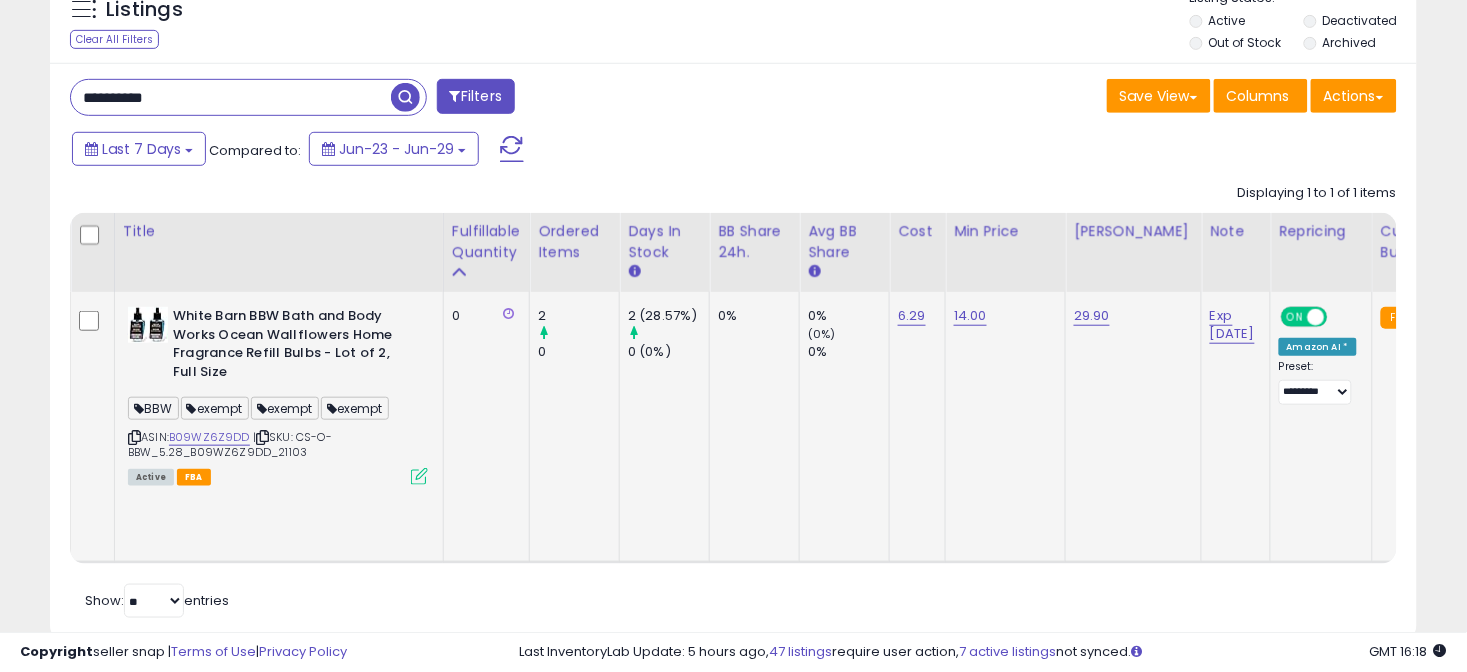 drag, startPoint x: 319, startPoint y: 454, endPoint x: 163, endPoint y: 340, distance: 193.2149 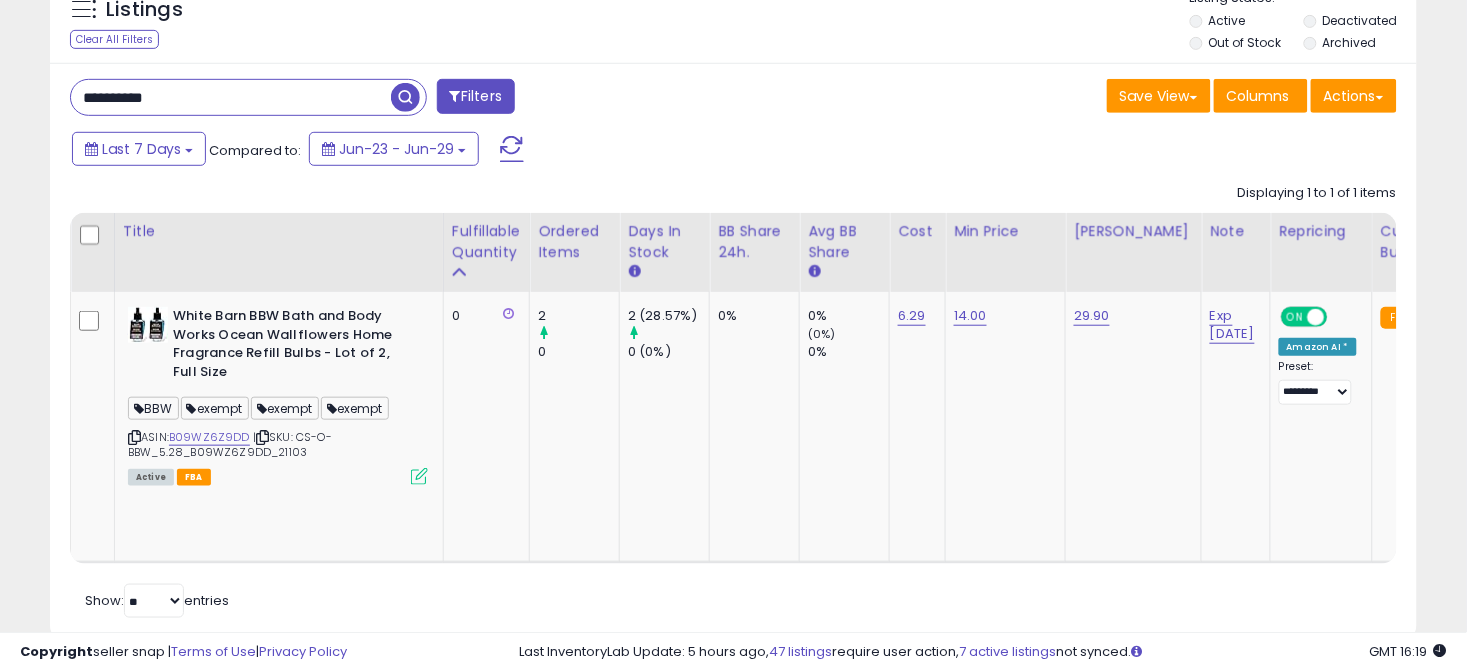 scroll, scrollTop: 0, scrollLeft: 234, axis: horizontal 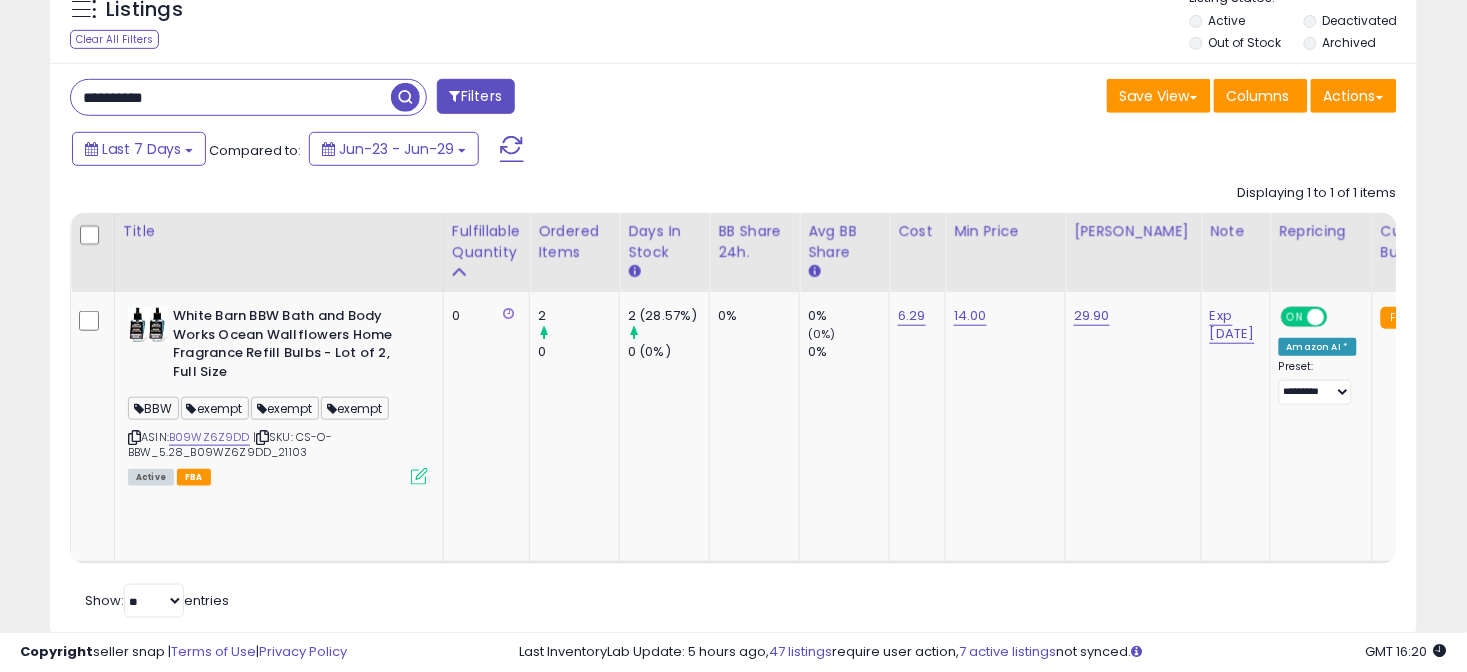 drag, startPoint x: 254, startPoint y: 101, endPoint x: 56, endPoint y: 113, distance: 198.3633 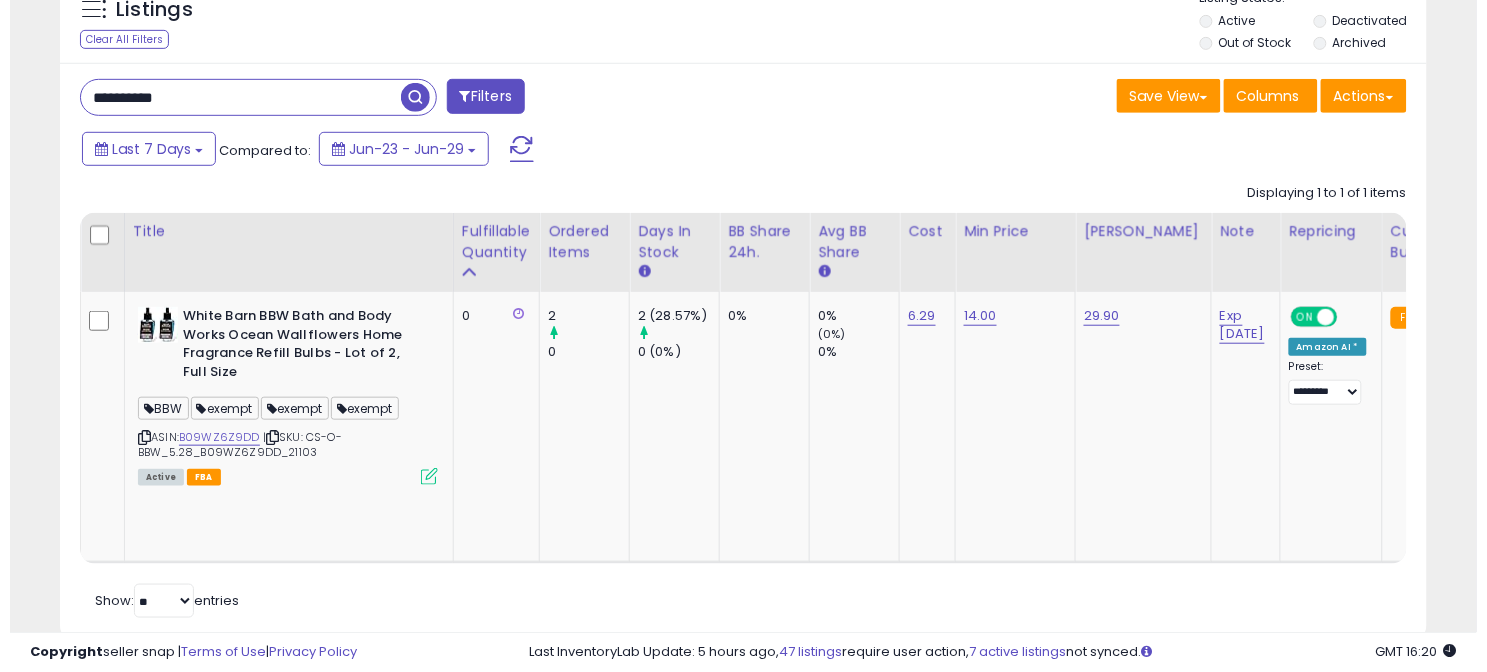 scroll, scrollTop: 222, scrollLeft: 0, axis: vertical 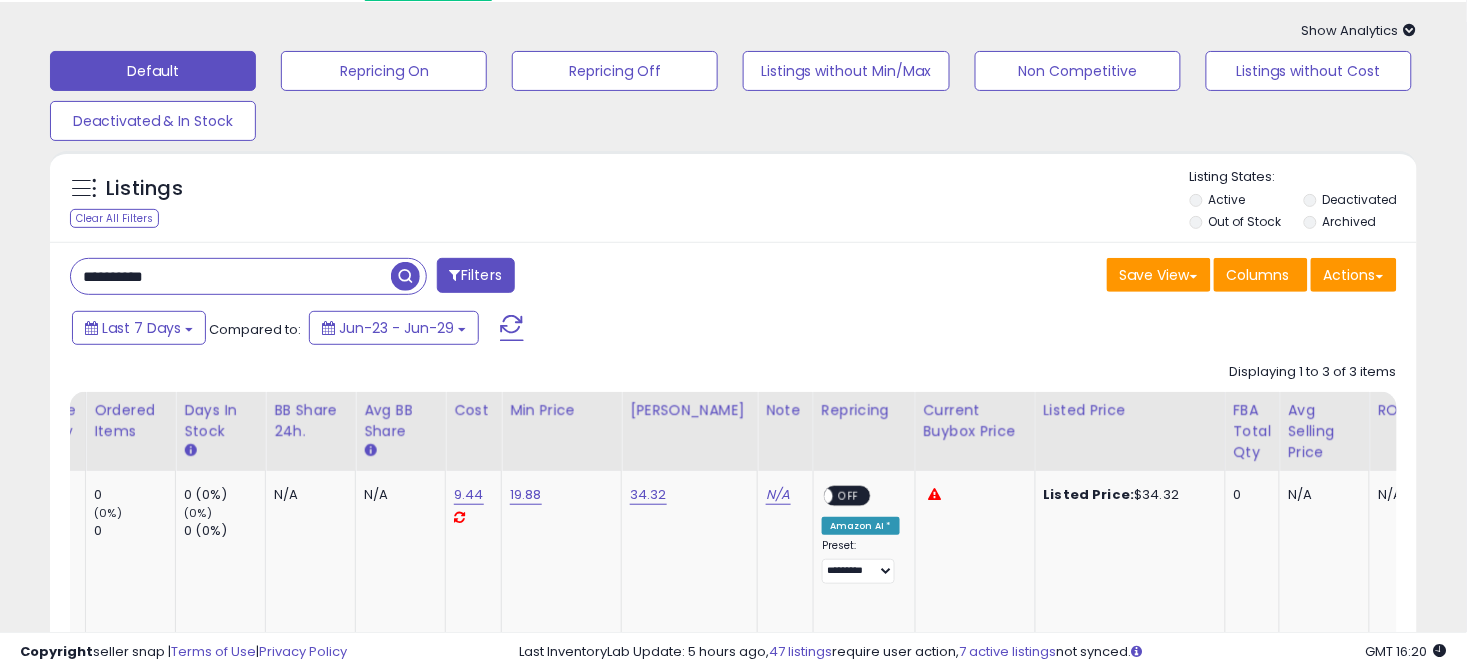 drag, startPoint x: 230, startPoint y: 271, endPoint x: -38, endPoint y: 271, distance: 268 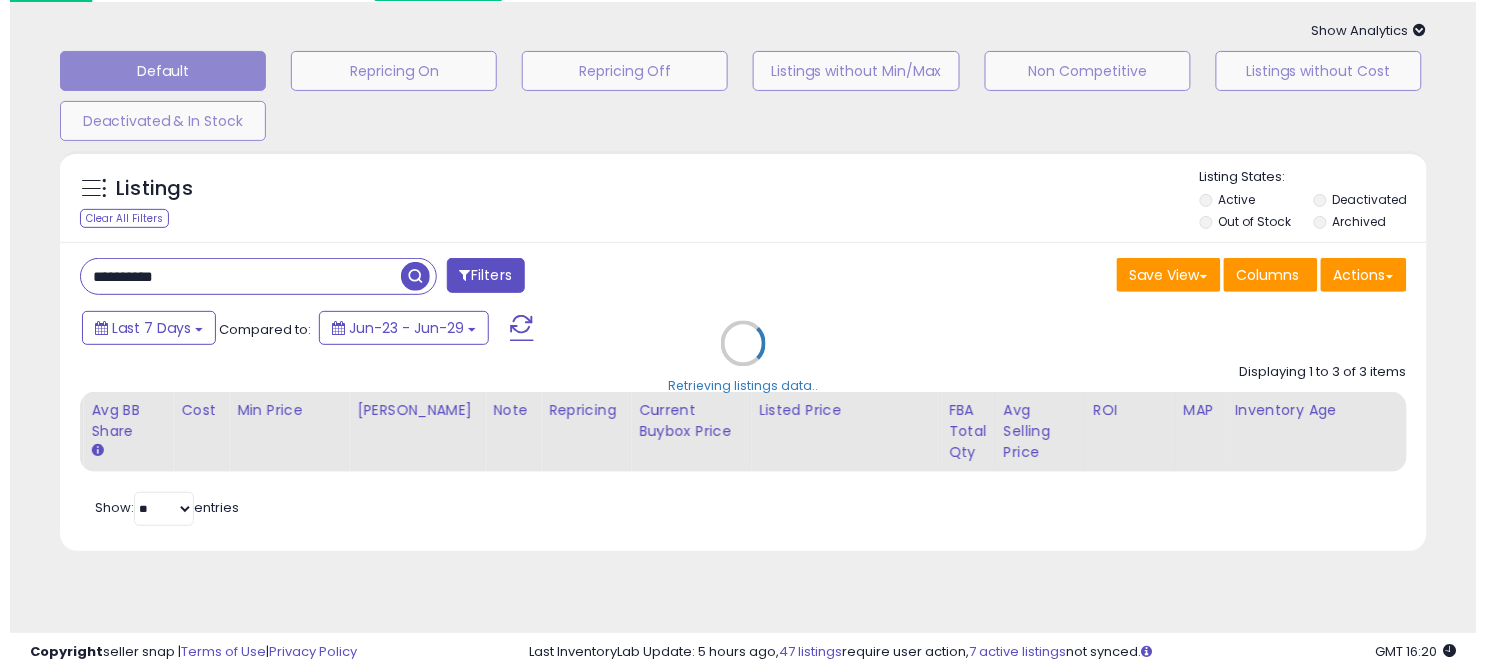 scroll, scrollTop: 0, scrollLeft: 443, axis: horizontal 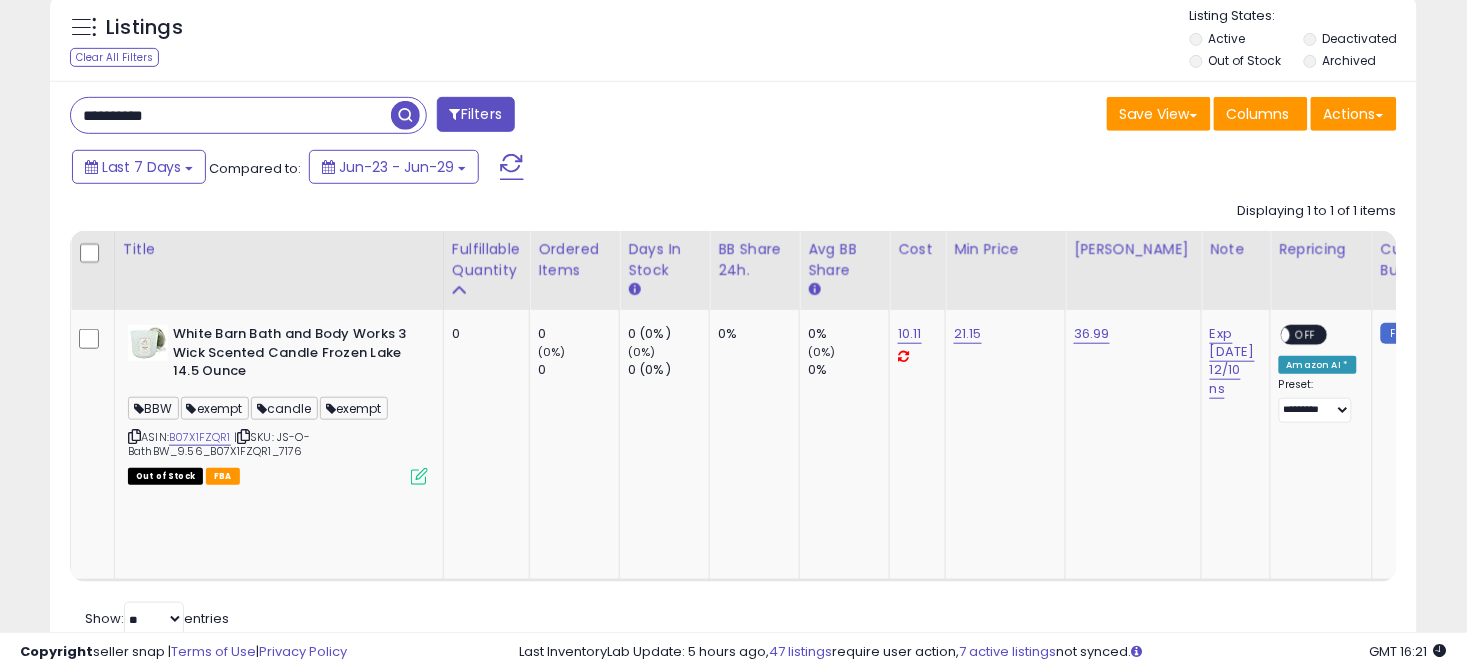 drag, startPoint x: 214, startPoint y: 126, endPoint x: 33, endPoint y: 134, distance: 181.17671 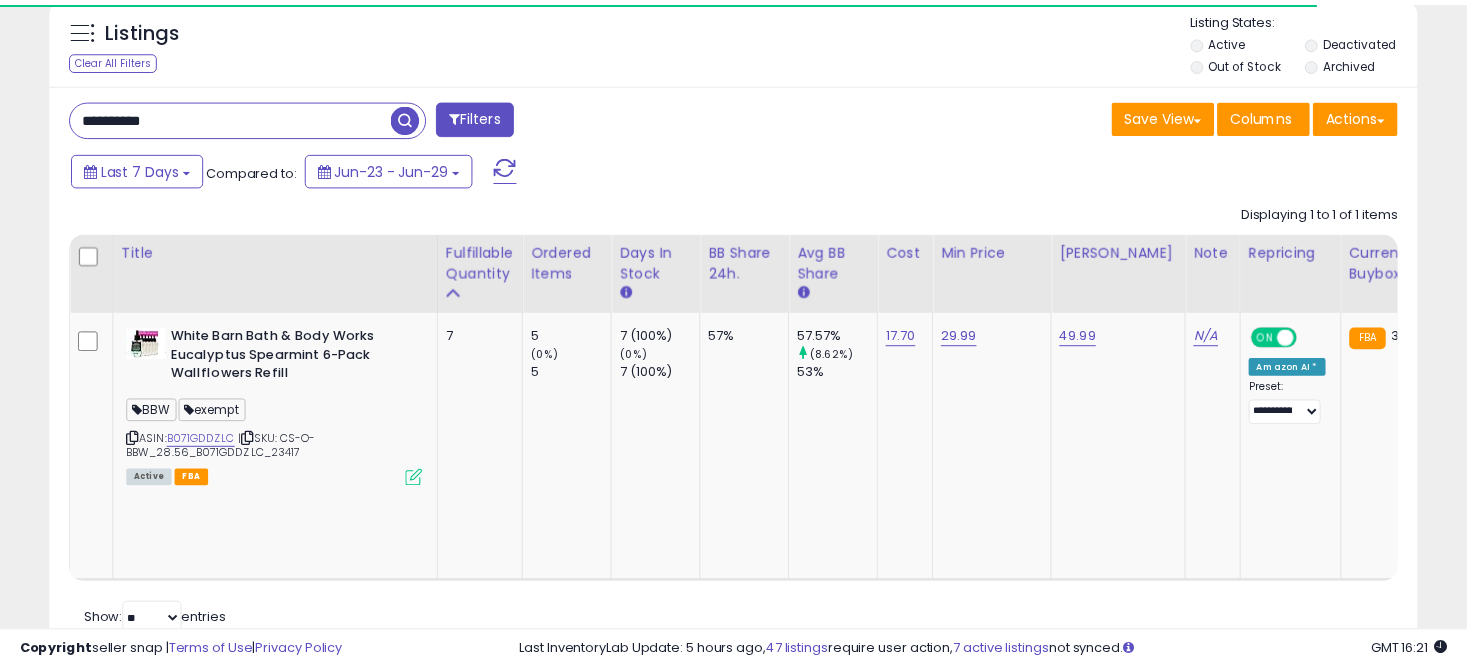 scroll, scrollTop: 224, scrollLeft: 0, axis: vertical 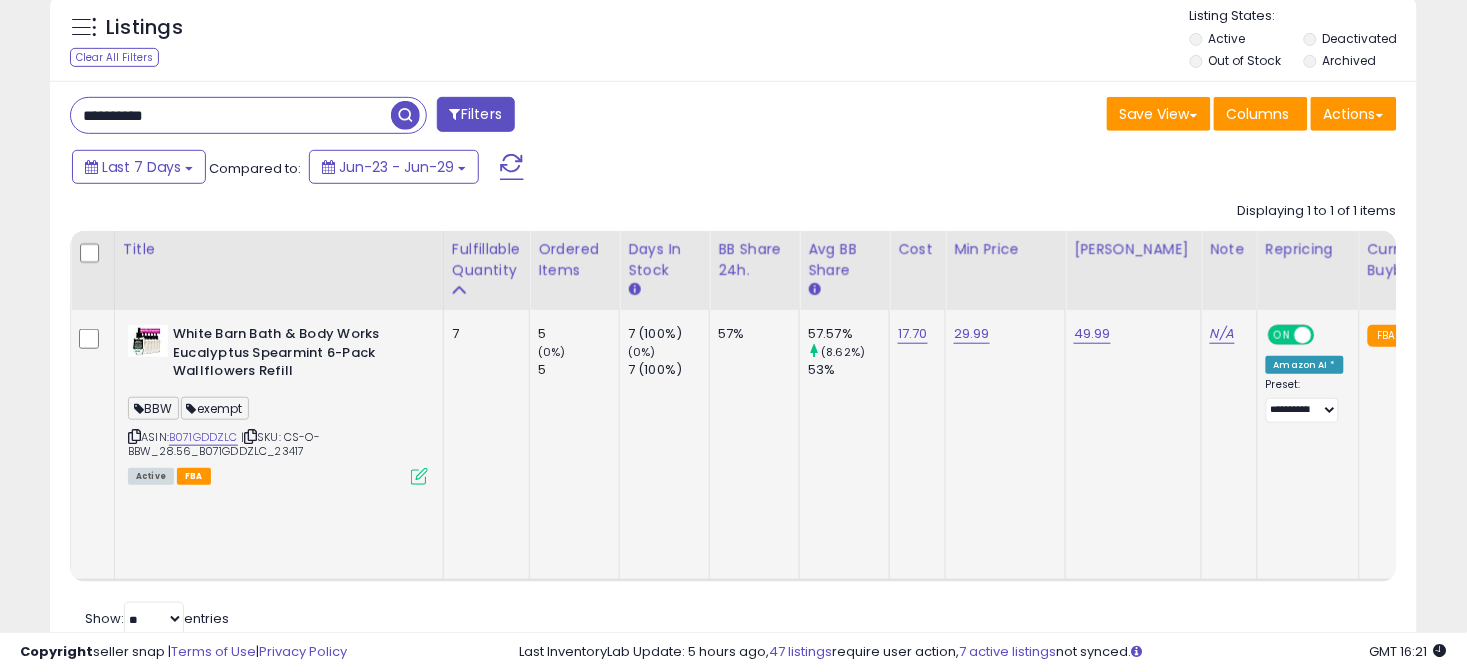 drag, startPoint x: 311, startPoint y: 458, endPoint x: 169, endPoint y: 353, distance: 176.60408 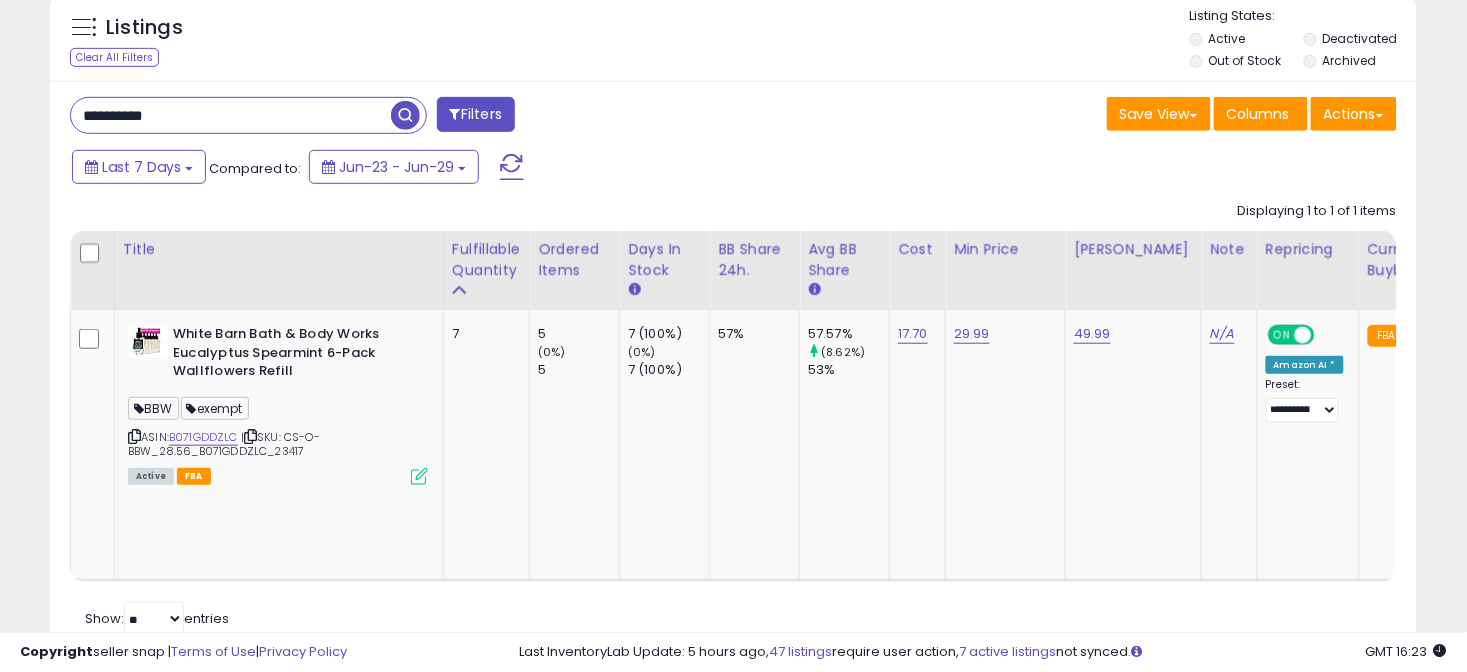 scroll, scrollTop: 0, scrollLeft: 147, axis: horizontal 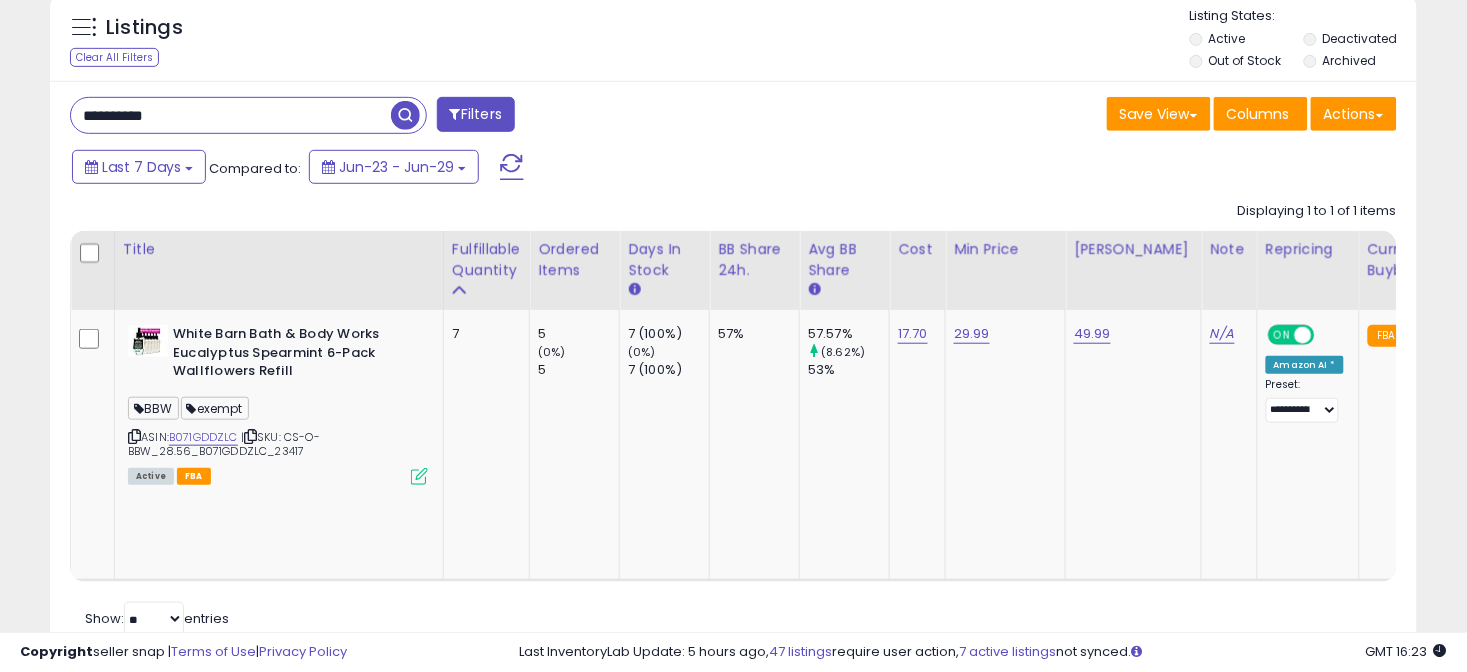 drag, startPoint x: 228, startPoint y: 117, endPoint x: 76, endPoint y: 128, distance: 152.3975 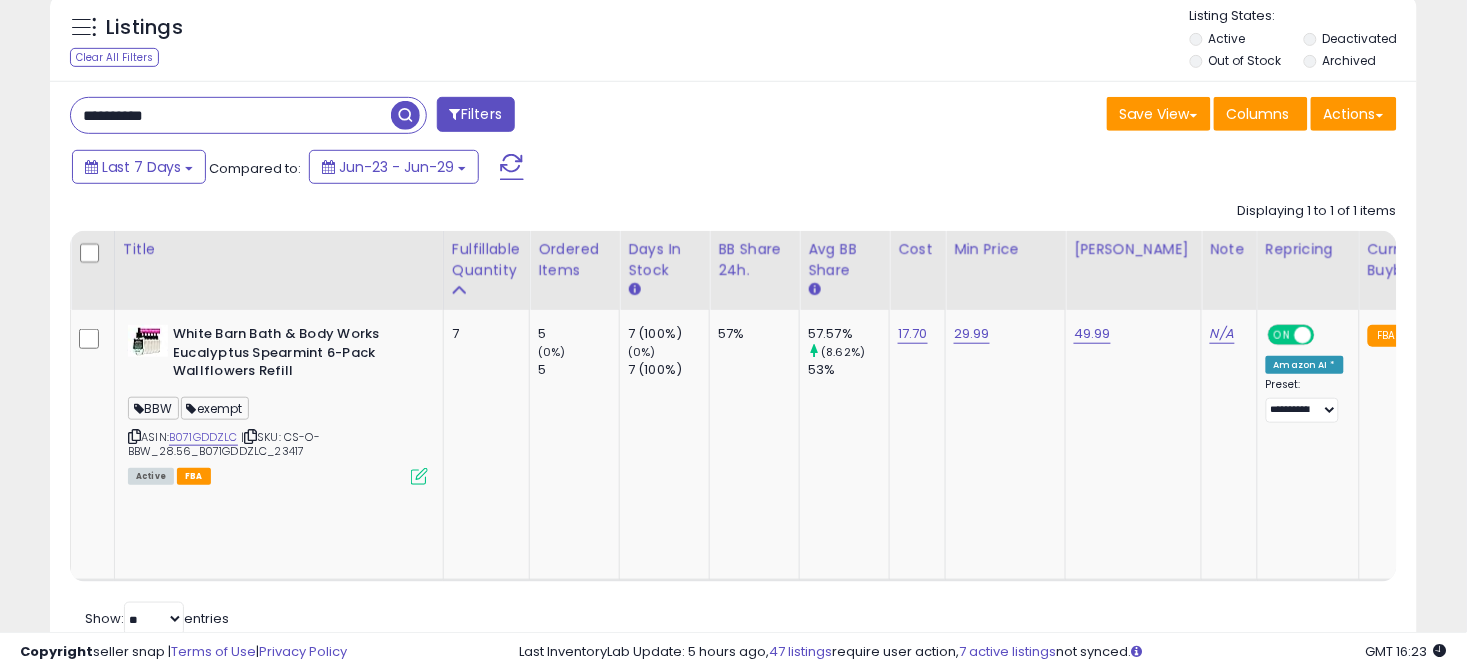 click at bounding box center (405, 115) 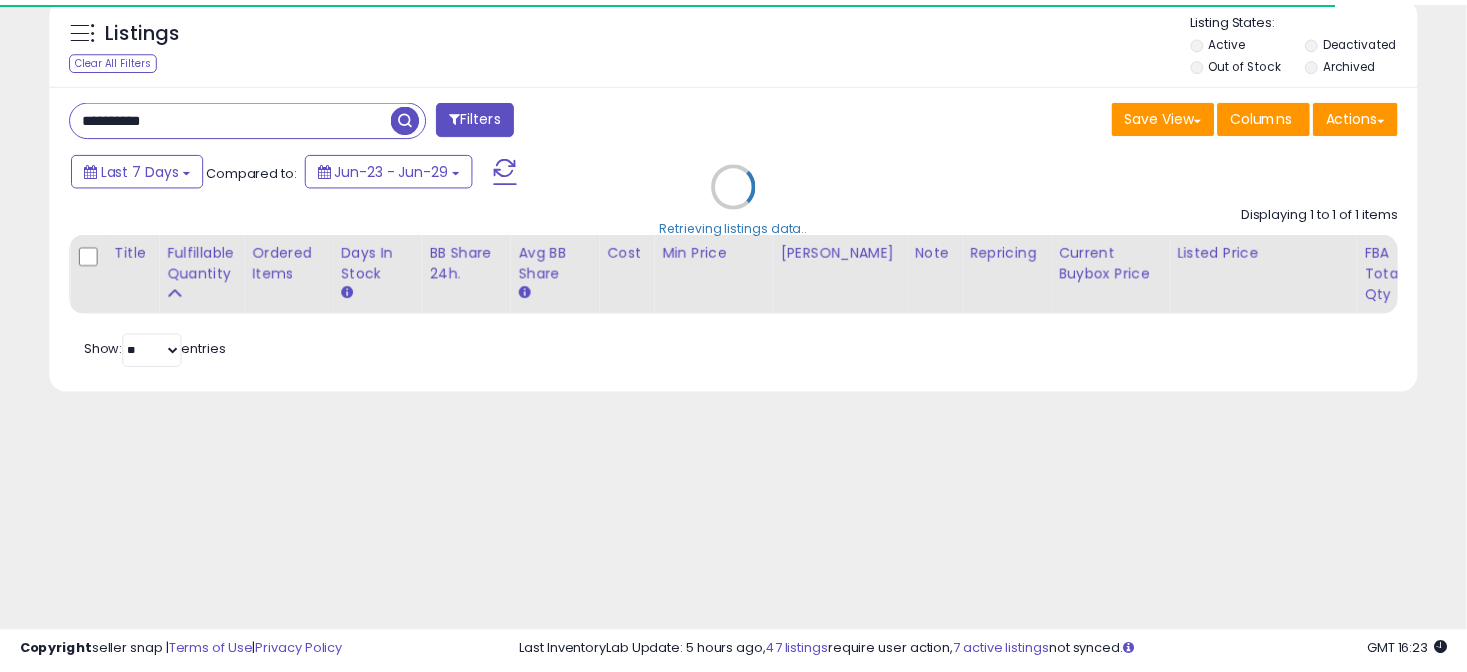 scroll, scrollTop: 224, scrollLeft: 0, axis: vertical 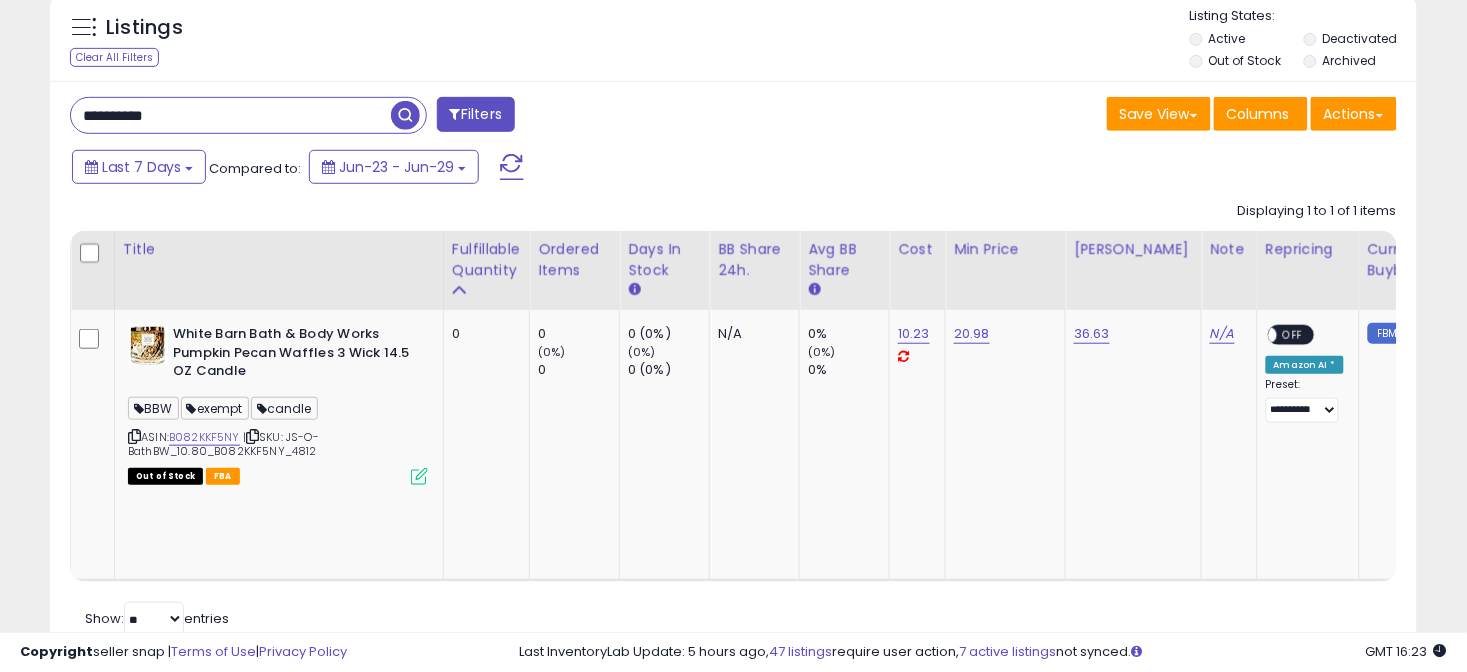 drag, startPoint x: 321, startPoint y: 111, endPoint x: 54, endPoint y: 126, distance: 267.42102 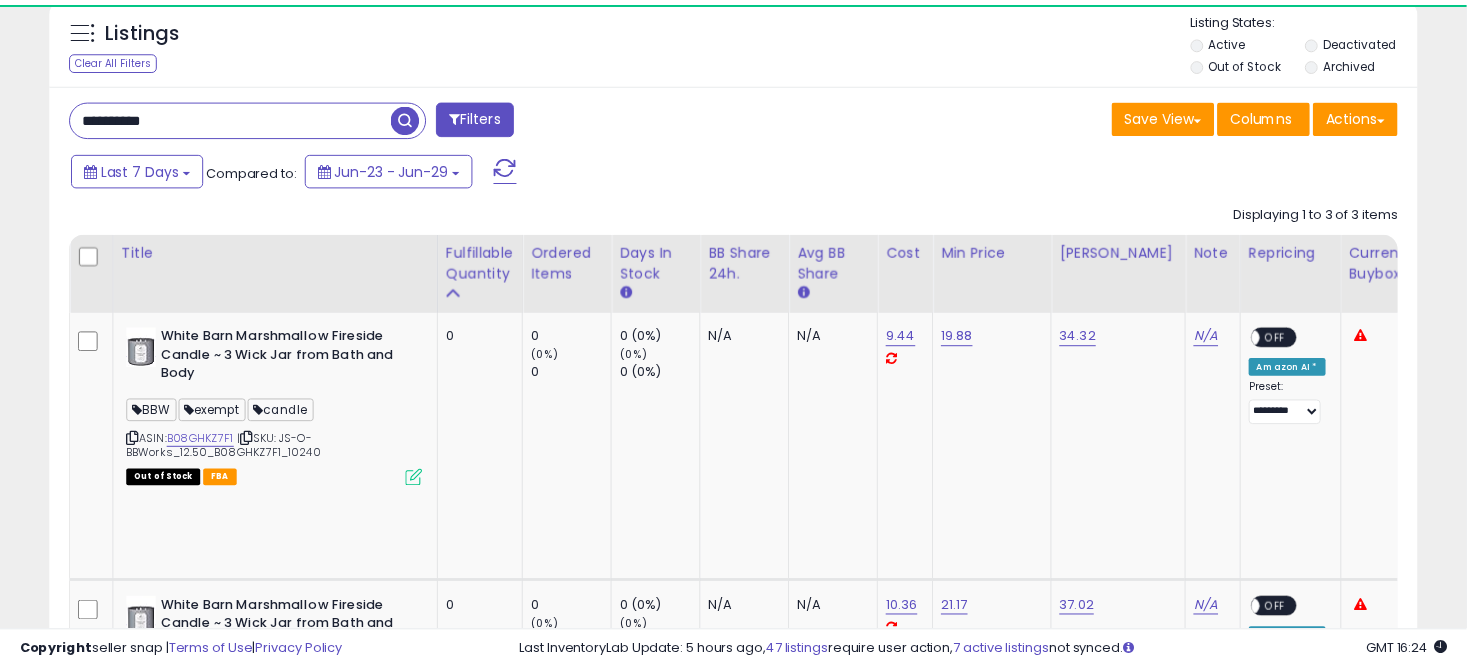 scroll, scrollTop: 224, scrollLeft: 0, axis: vertical 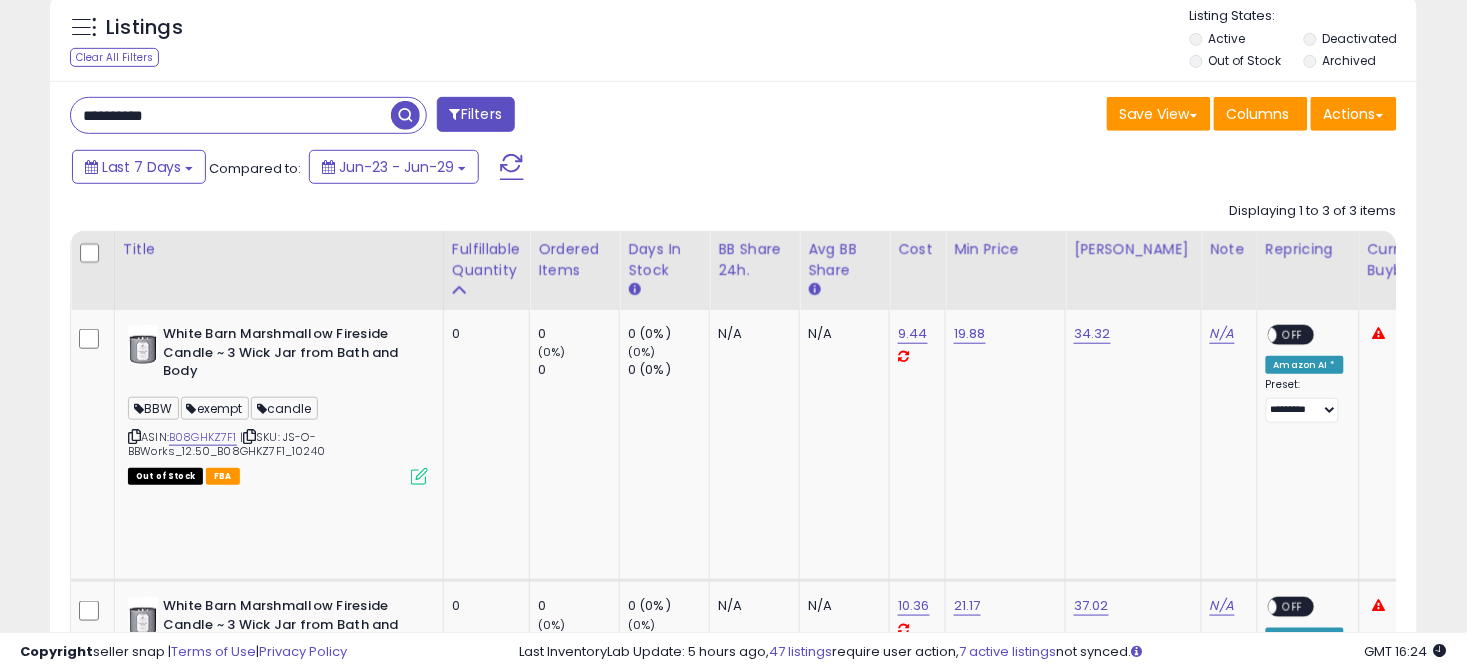 drag, startPoint x: 265, startPoint y: 104, endPoint x: -182, endPoint y: 115, distance: 447.1353 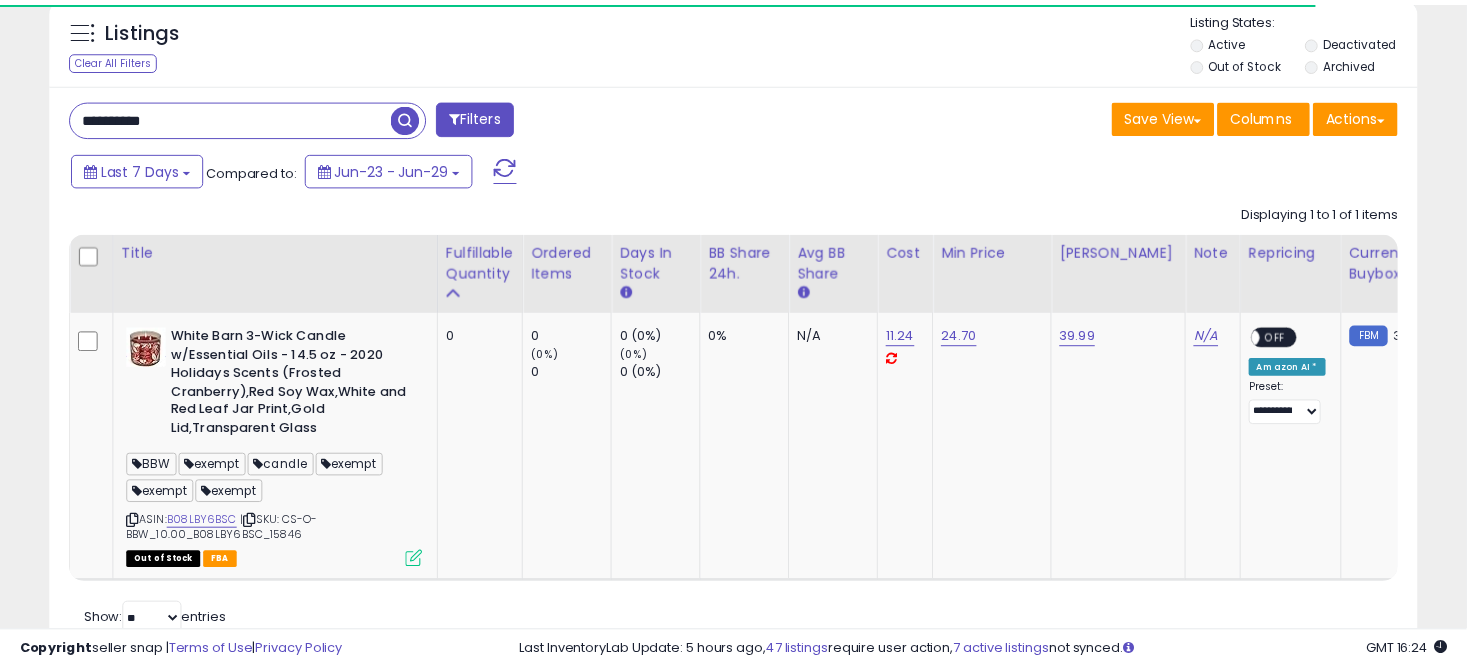 scroll, scrollTop: 224, scrollLeft: 0, axis: vertical 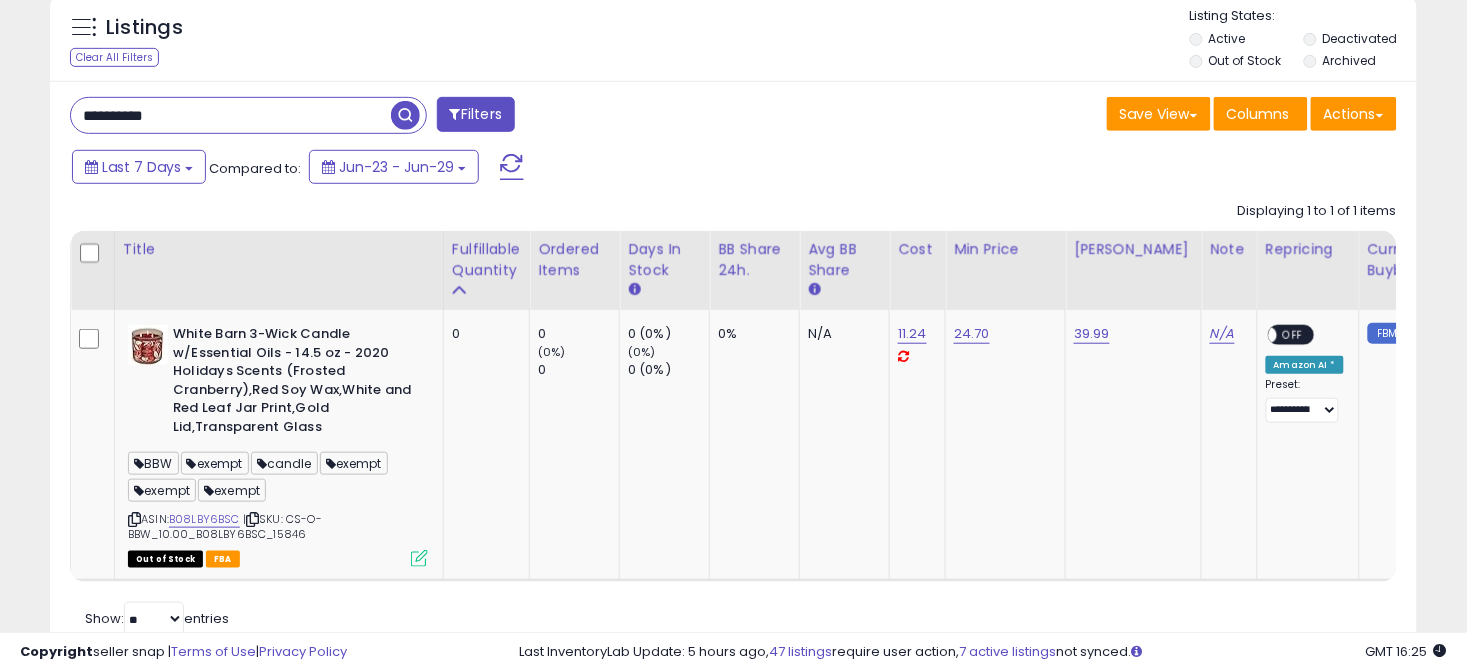 drag, startPoint x: 325, startPoint y: 106, endPoint x: 13, endPoint y: 118, distance: 312.23068 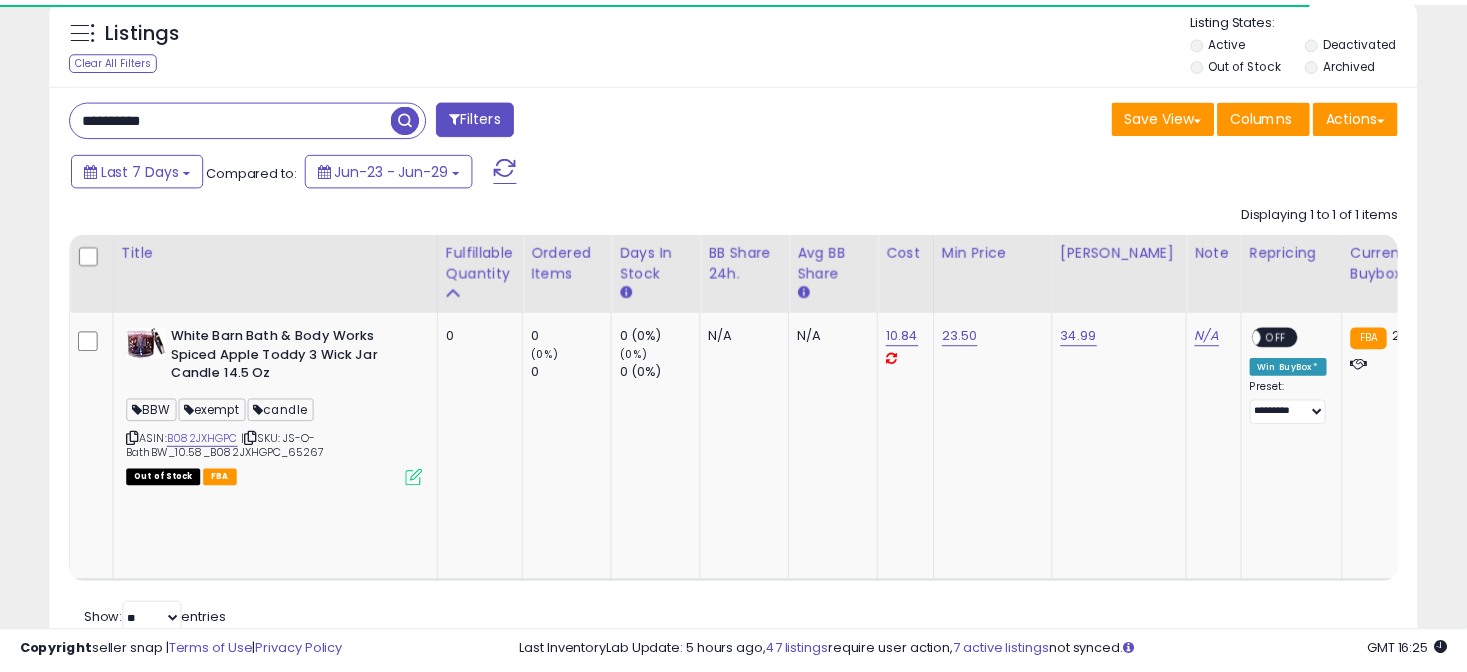 scroll, scrollTop: 224, scrollLeft: 0, axis: vertical 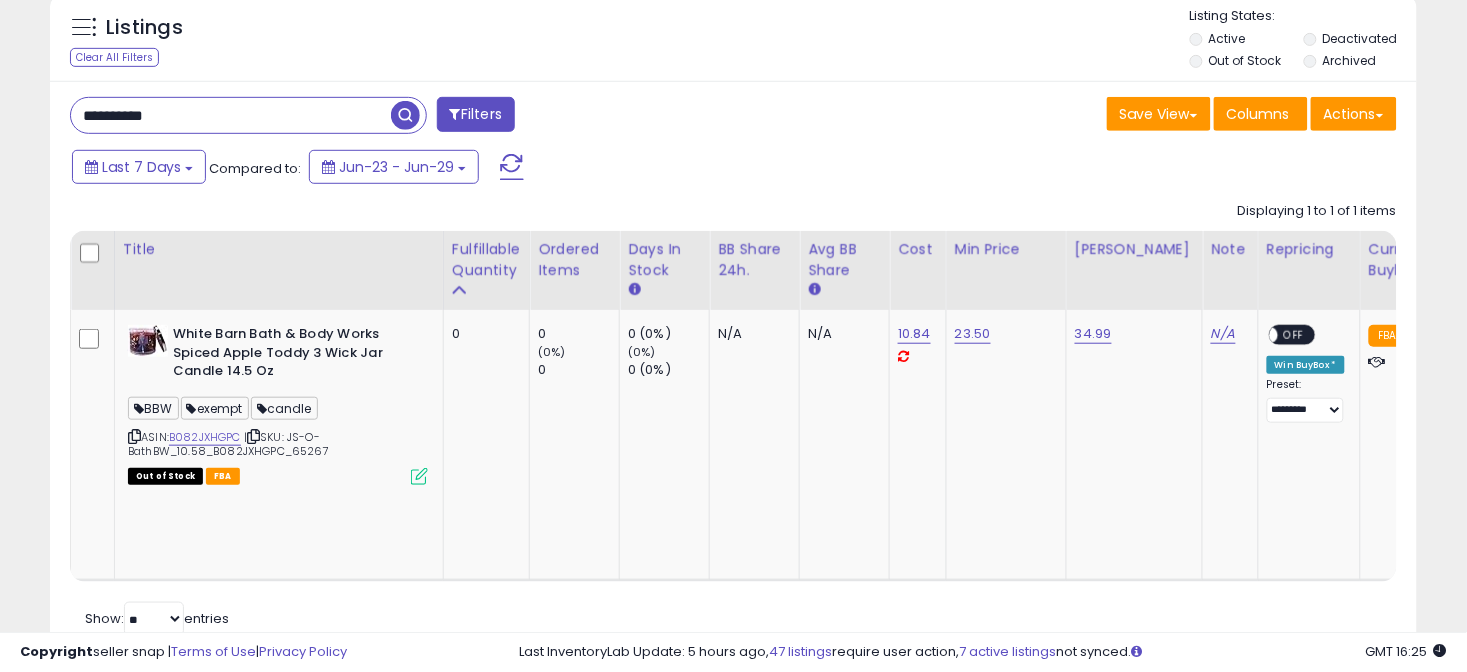 drag, startPoint x: 227, startPoint y: 111, endPoint x: -135, endPoint y: 83, distance: 363.08127 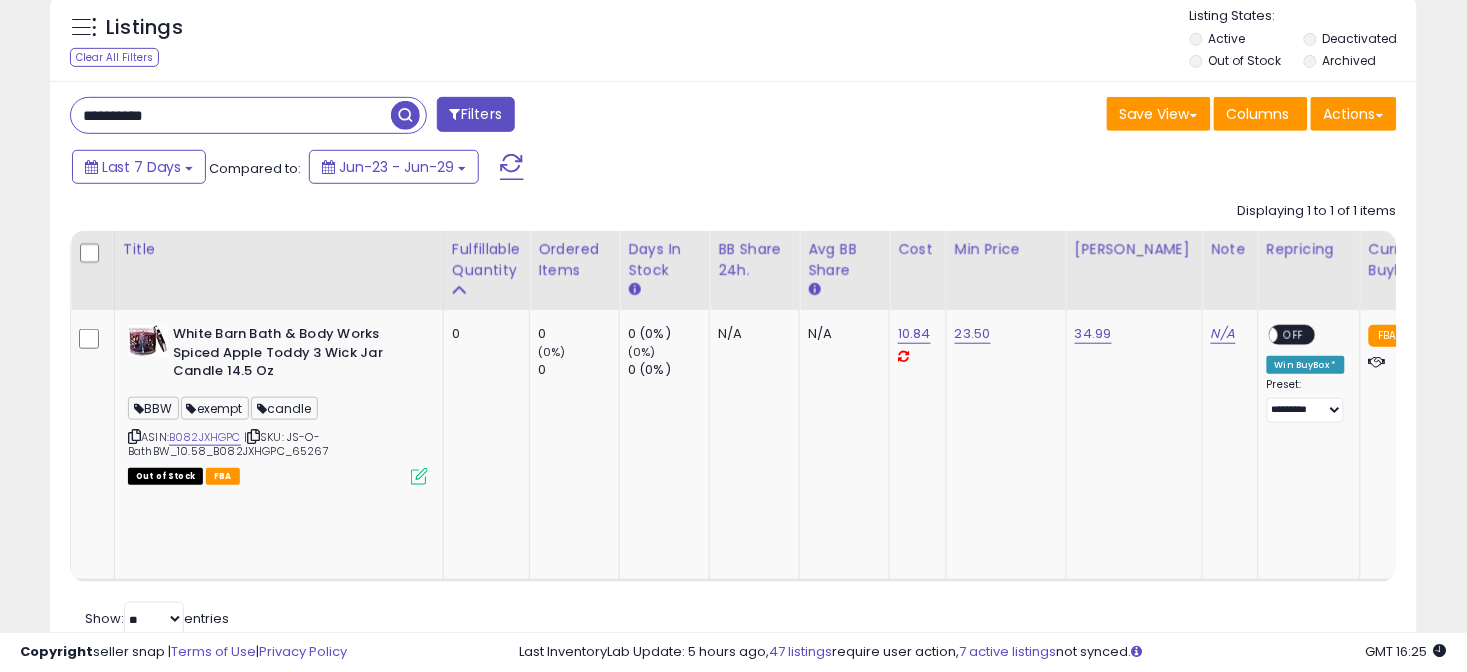 drag, startPoint x: 249, startPoint y: 116, endPoint x: -20, endPoint y: 117, distance: 269.00186 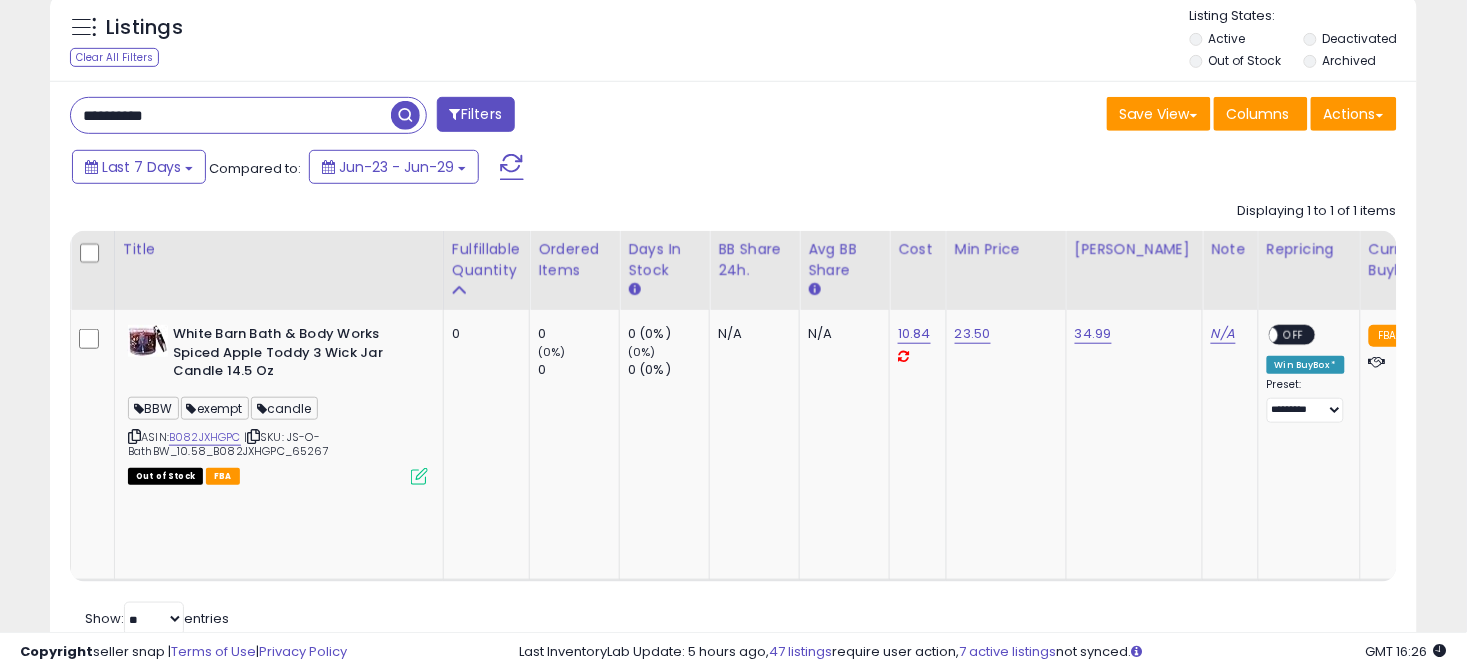 click at bounding box center [405, 115] 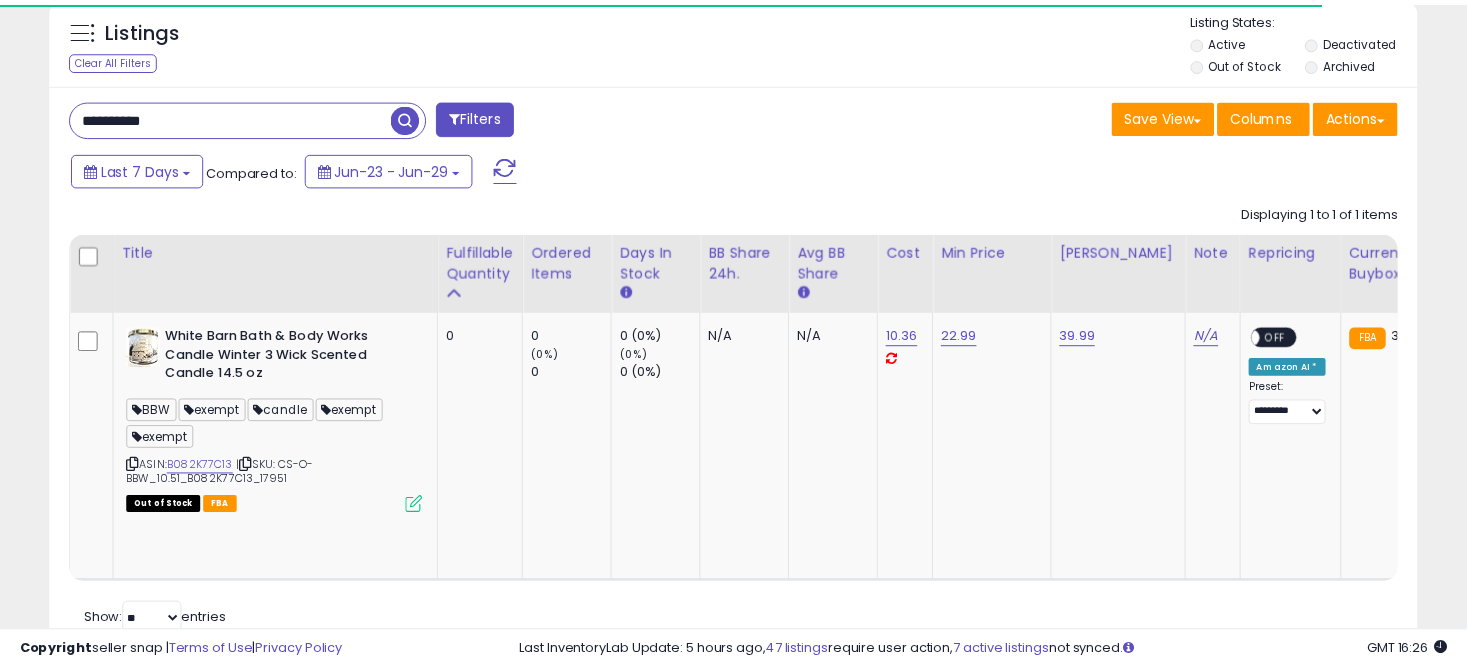 scroll, scrollTop: 224, scrollLeft: 0, axis: vertical 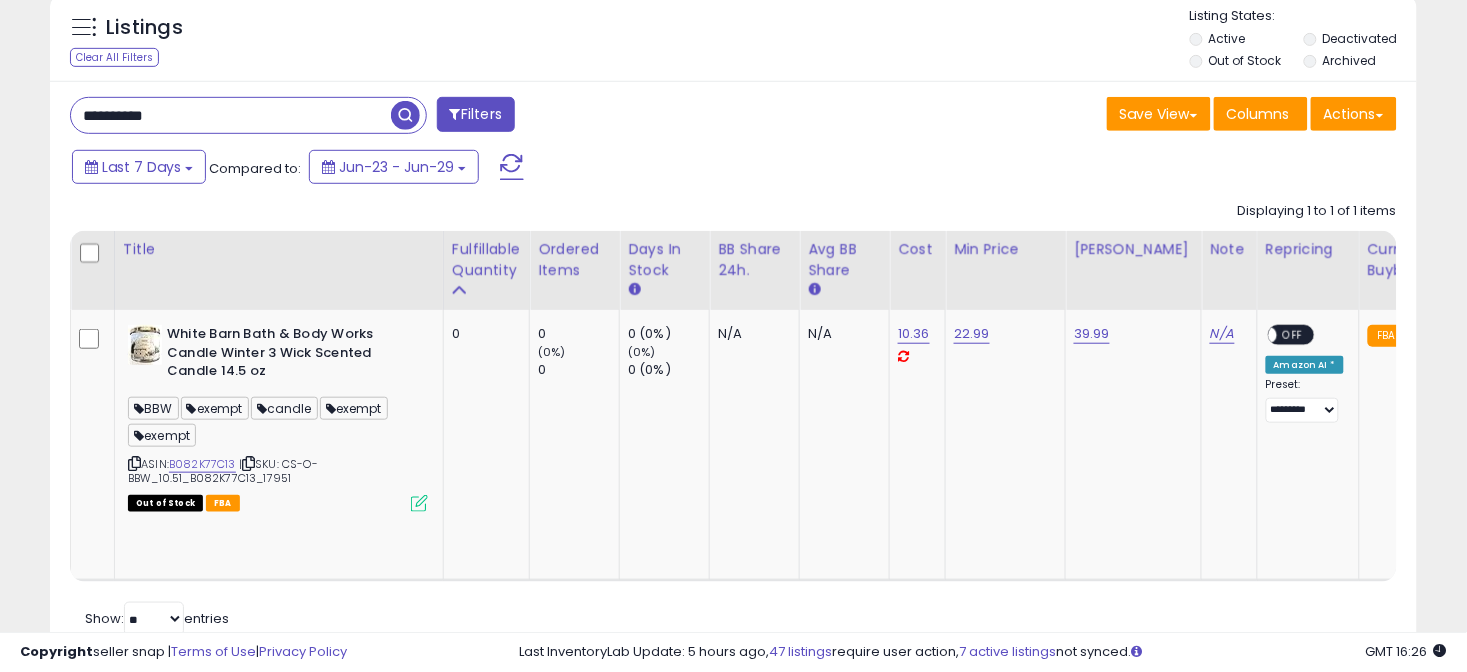 drag, startPoint x: 222, startPoint y: 117, endPoint x: -93, endPoint y: 114, distance: 315.01428 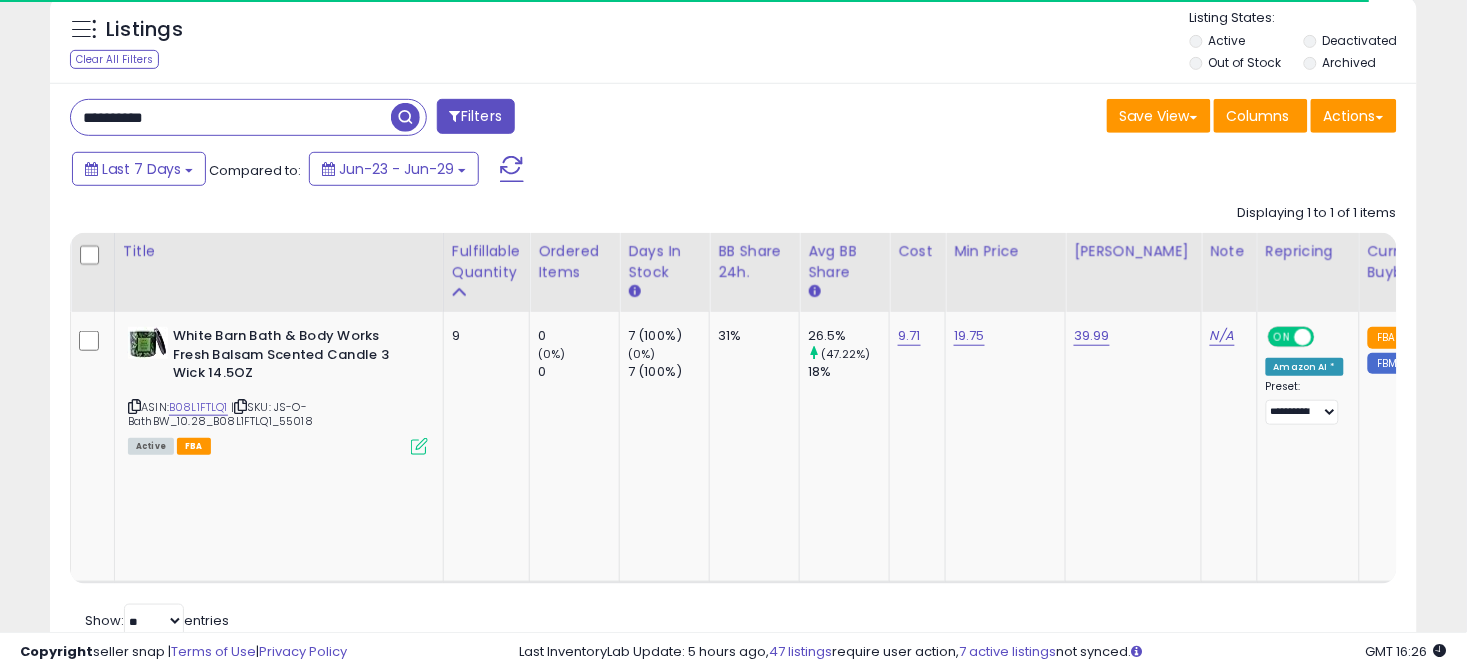 scroll, scrollTop: 0, scrollLeft: 172, axis: horizontal 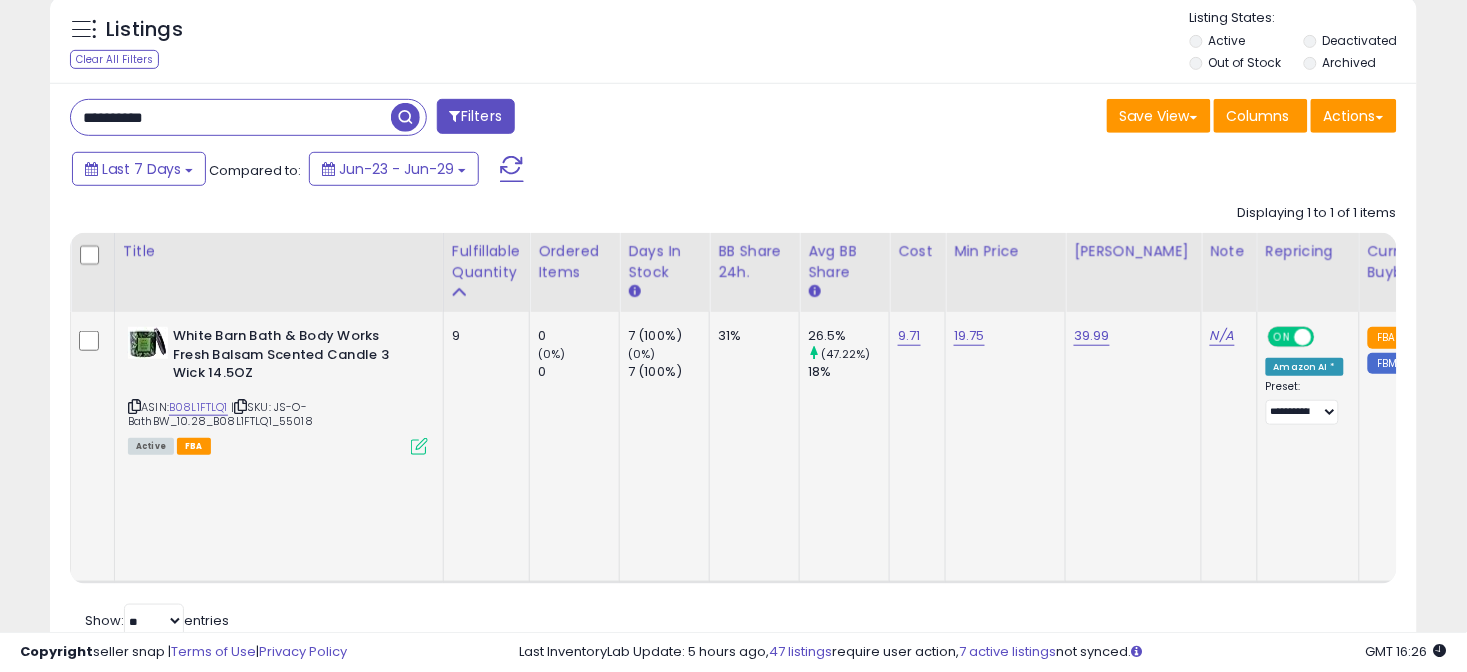drag, startPoint x: 334, startPoint y: 420, endPoint x: 174, endPoint y: 334, distance: 181.64801 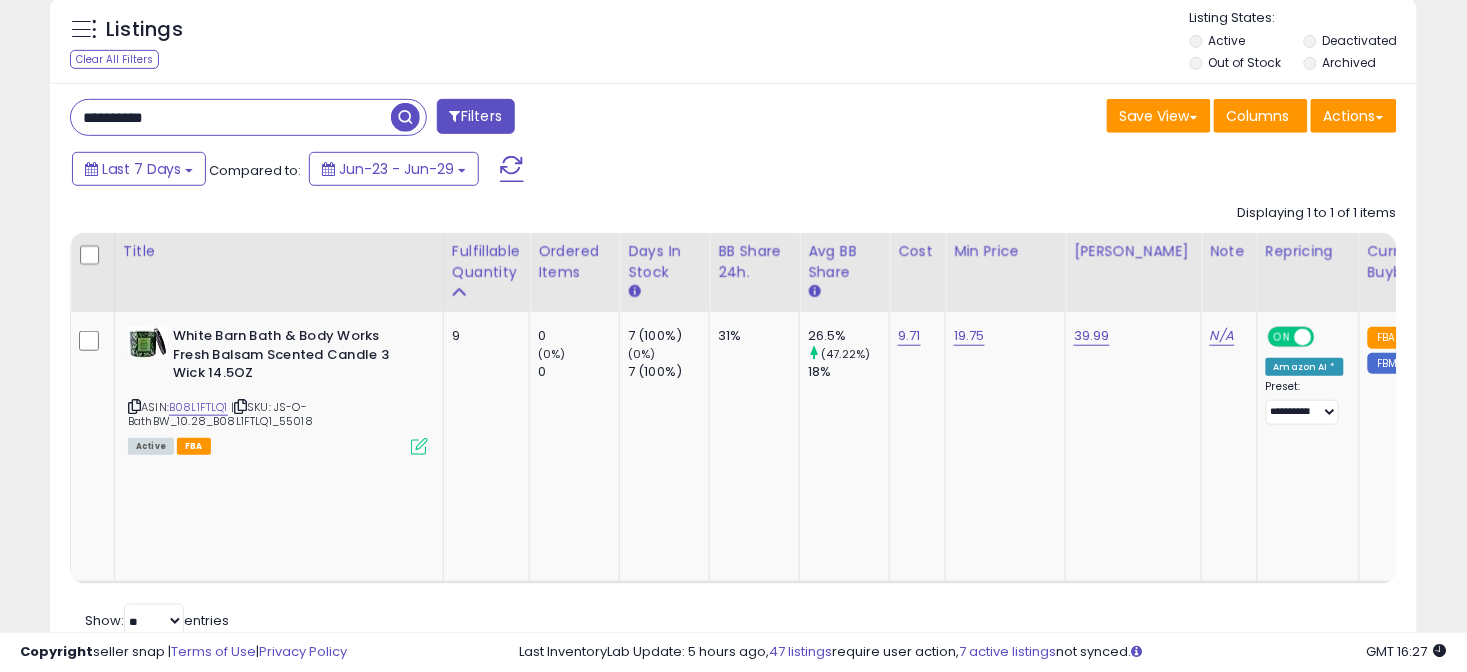 drag, startPoint x: 193, startPoint y: 110, endPoint x: 26, endPoint y: 129, distance: 168.07736 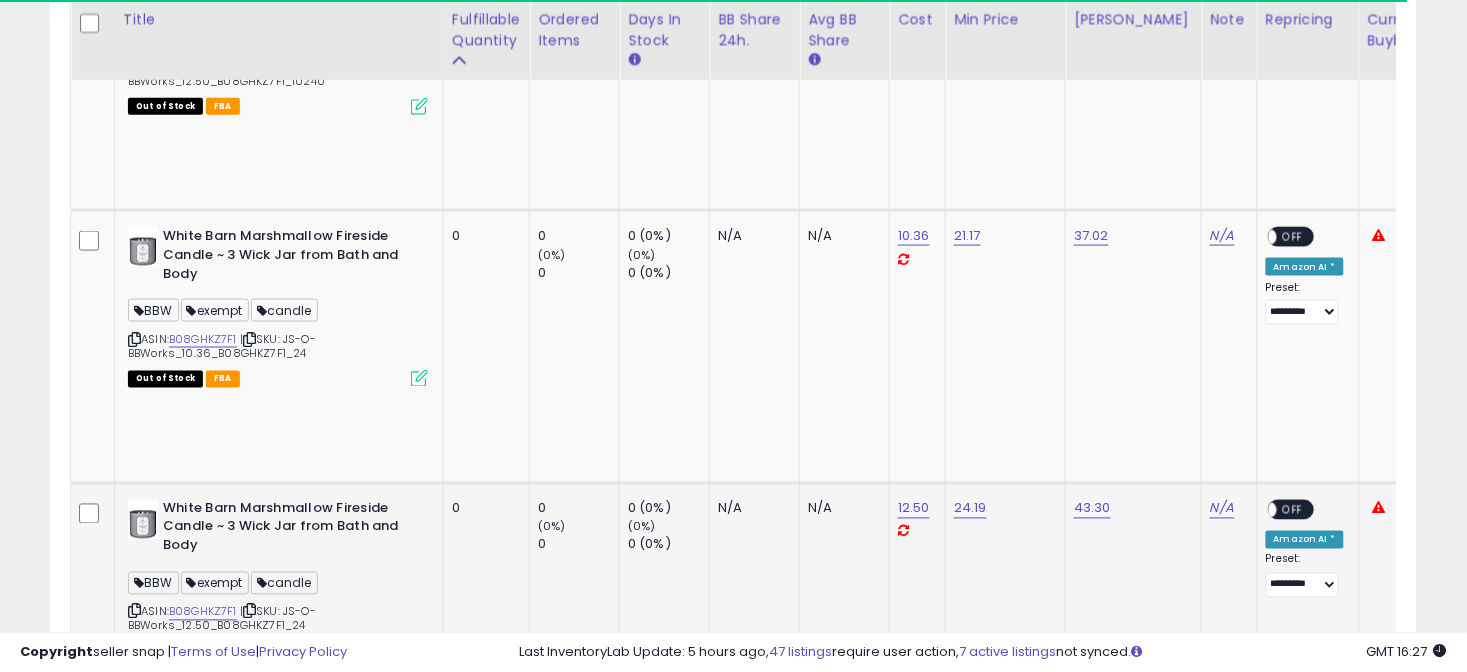 scroll, scrollTop: 596, scrollLeft: 0, axis: vertical 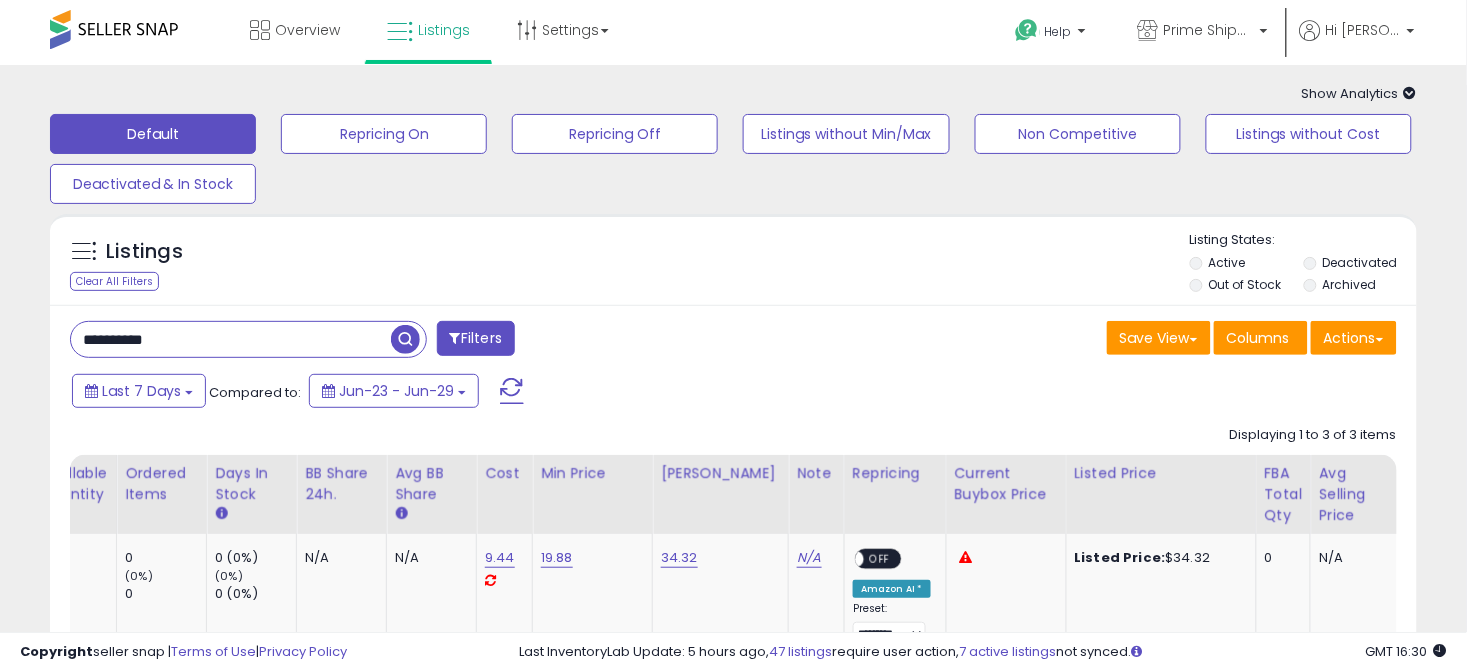 drag, startPoint x: 276, startPoint y: 344, endPoint x: -167, endPoint y: 344, distance: 443 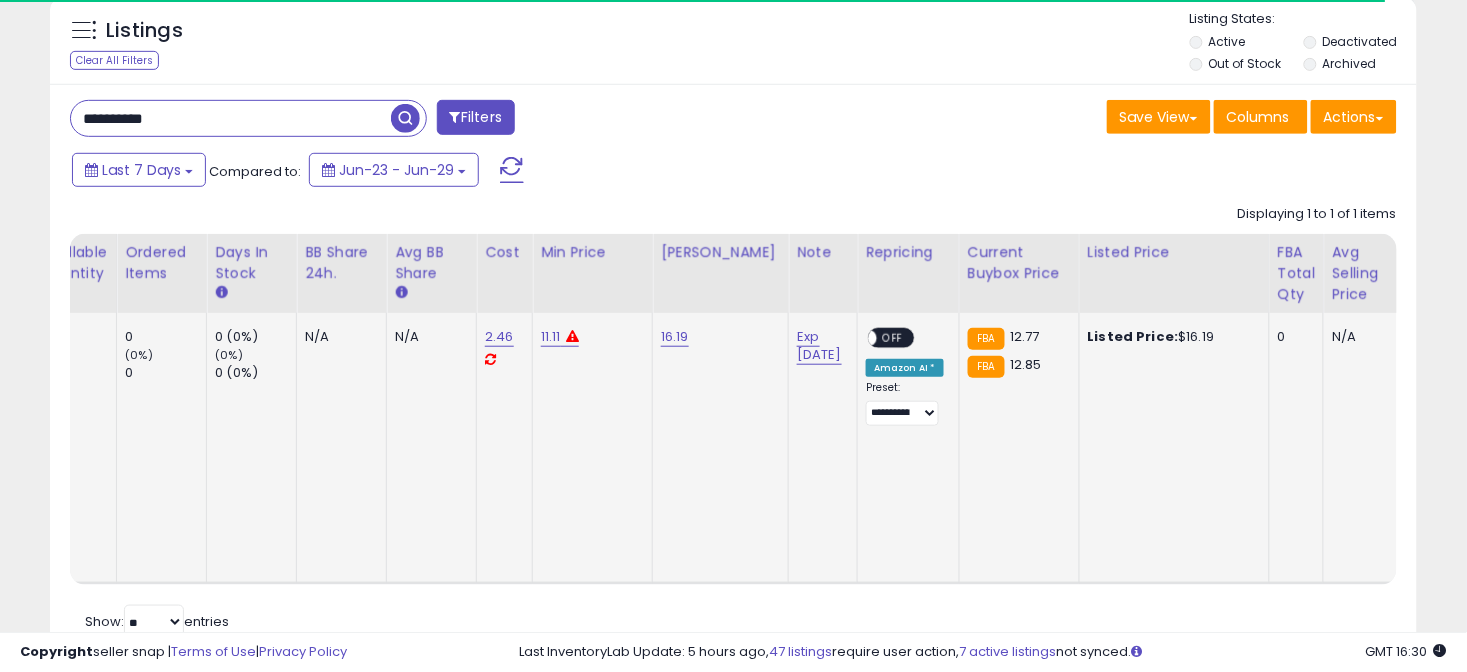 scroll, scrollTop: 224, scrollLeft: 0, axis: vertical 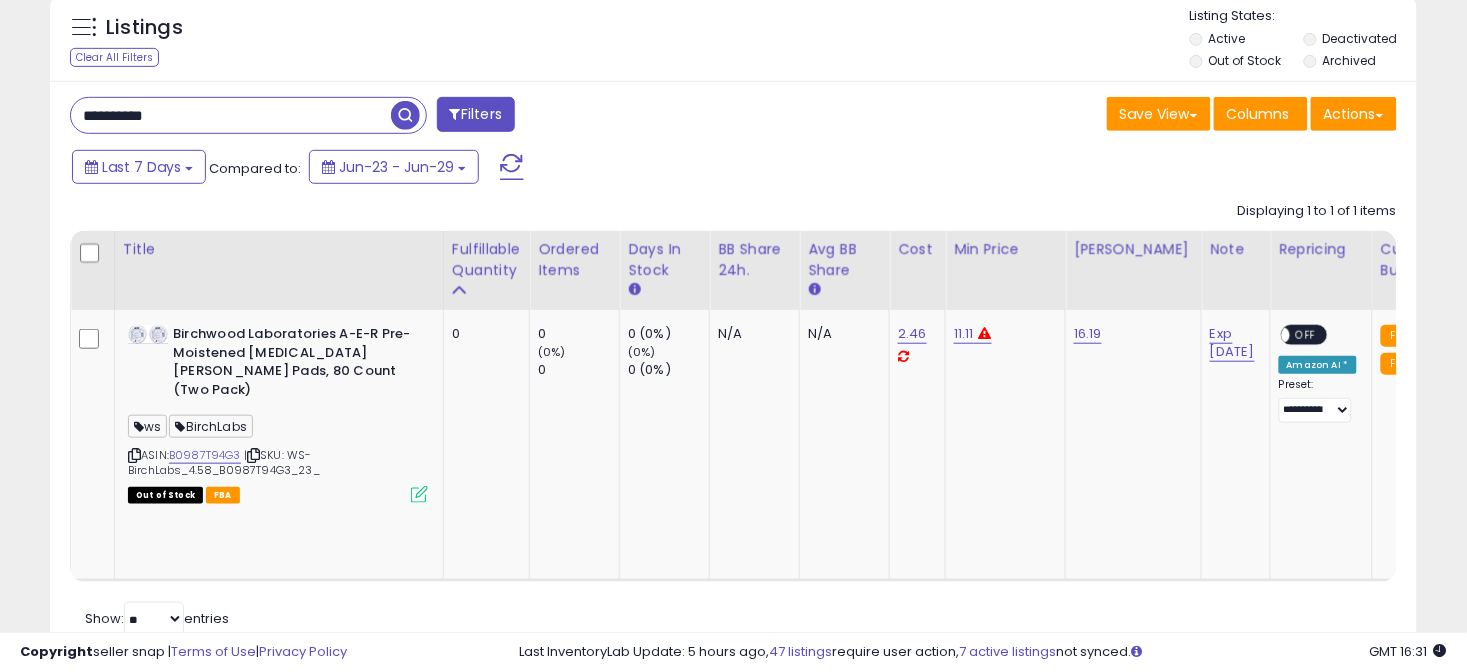 drag, startPoint x: 230, startPoint y: 112, endPoint x: -162, endPoint y: 96, distance: 392.3264 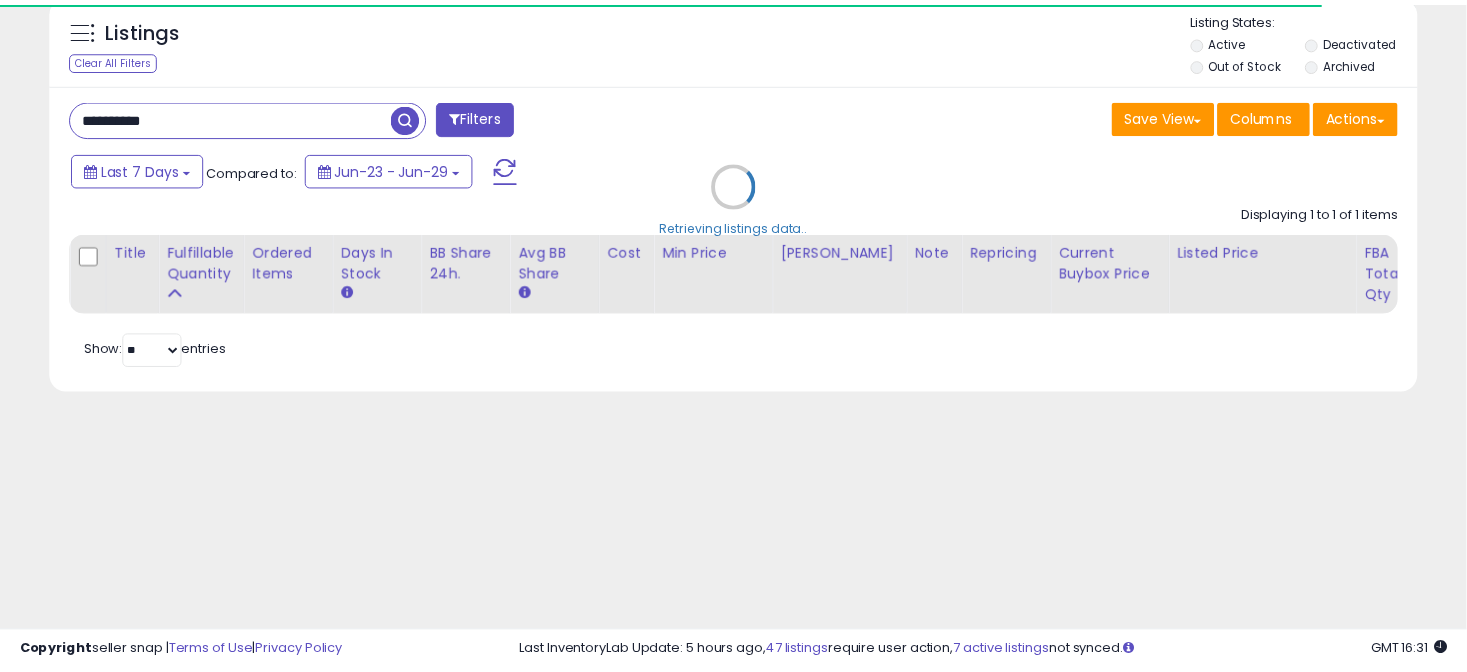 scroll, scrollTop: 224, scrollLeft: 0, axis: vertical 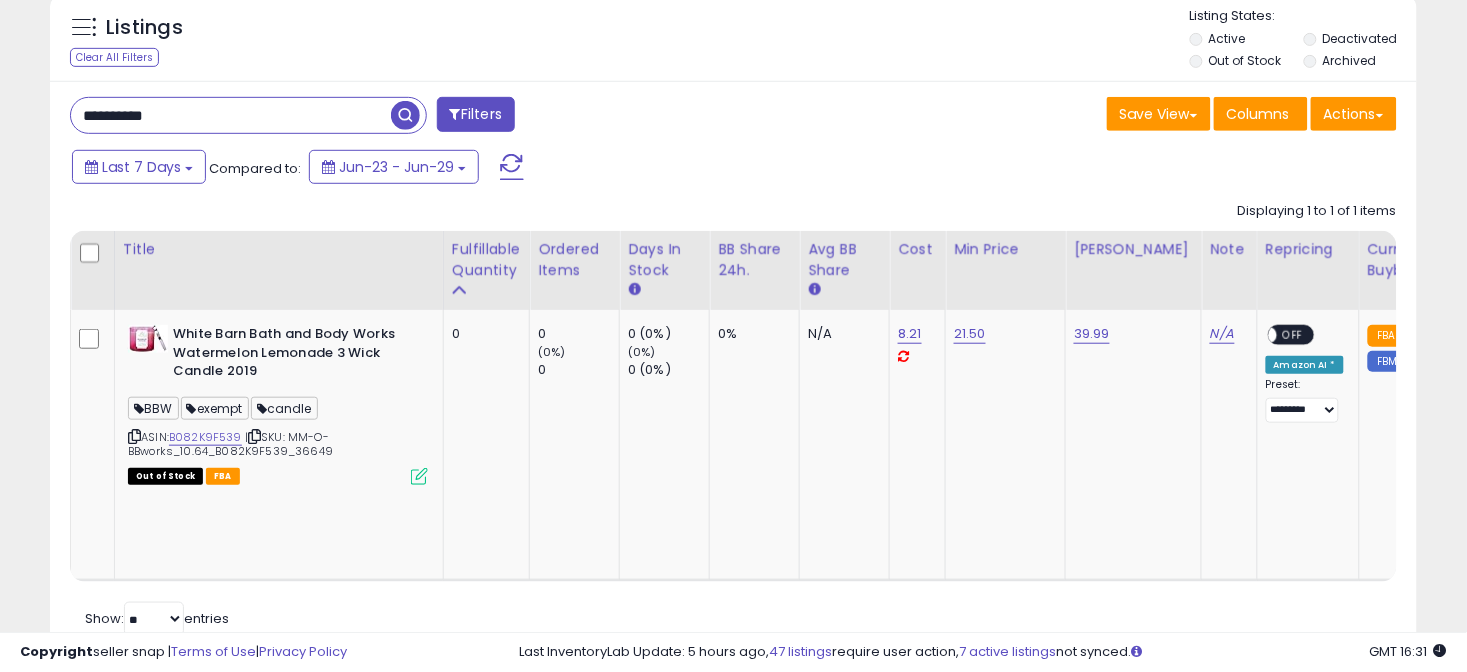 drag, startPoint x: 195, startPoint y: 123, endPoint x: -167, endPoint y: 135, distance: 362.19885 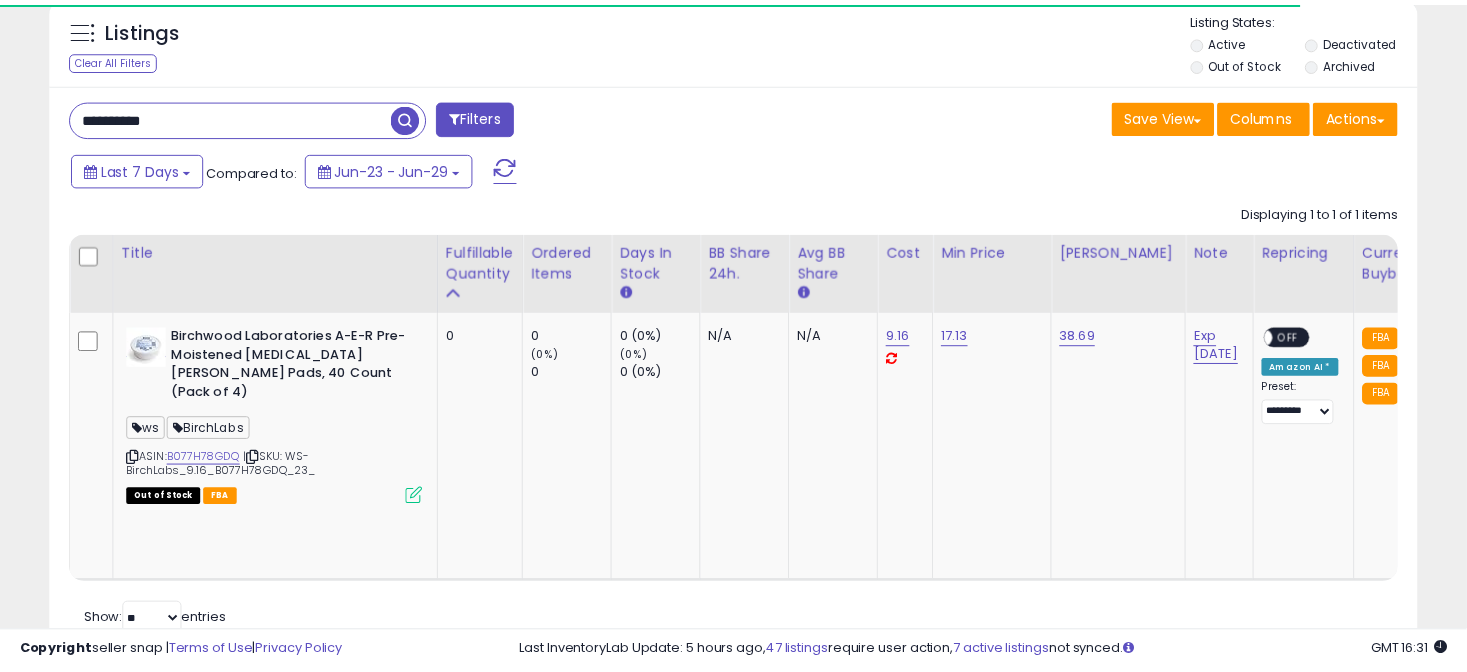 scroll, scrollTop: 224, scrollLeft: 0, axis: vertical 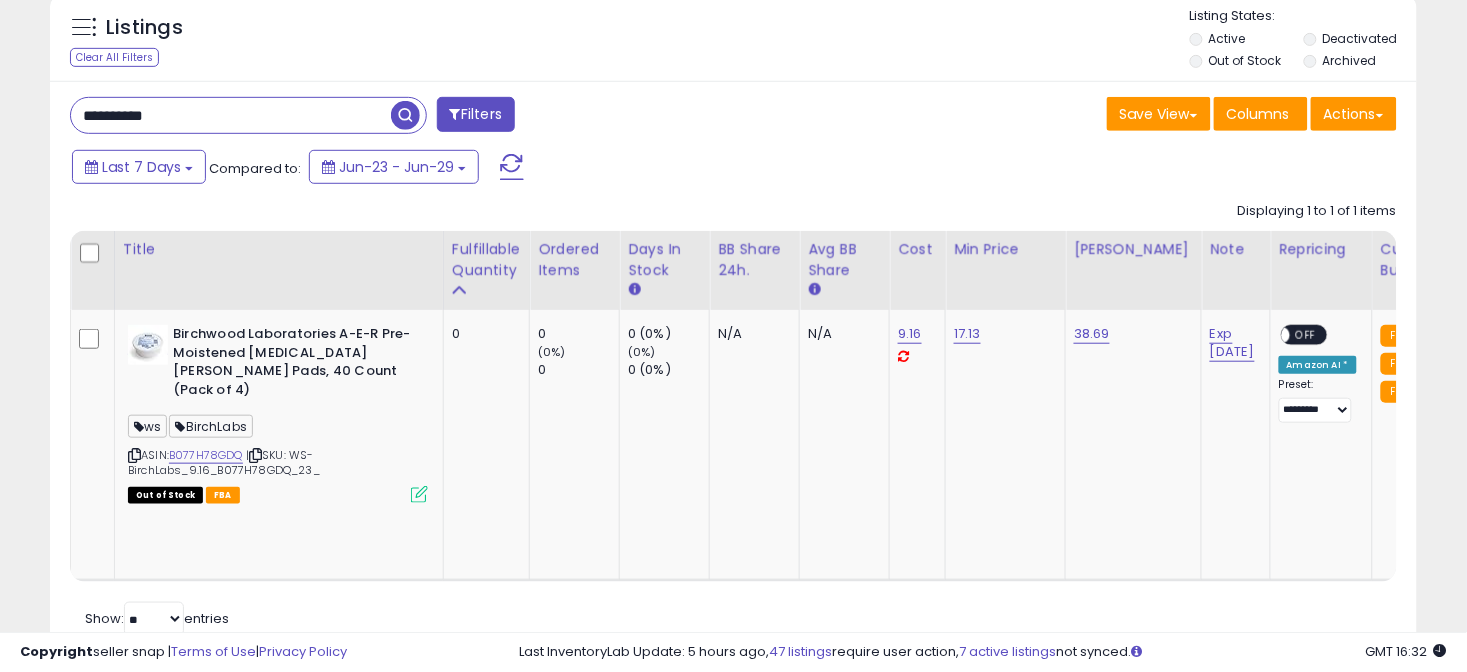 drag, startPoint x: 240, startPoint y: 104, endPoint x: -103, endPoint y: 129, distance: 343.90988 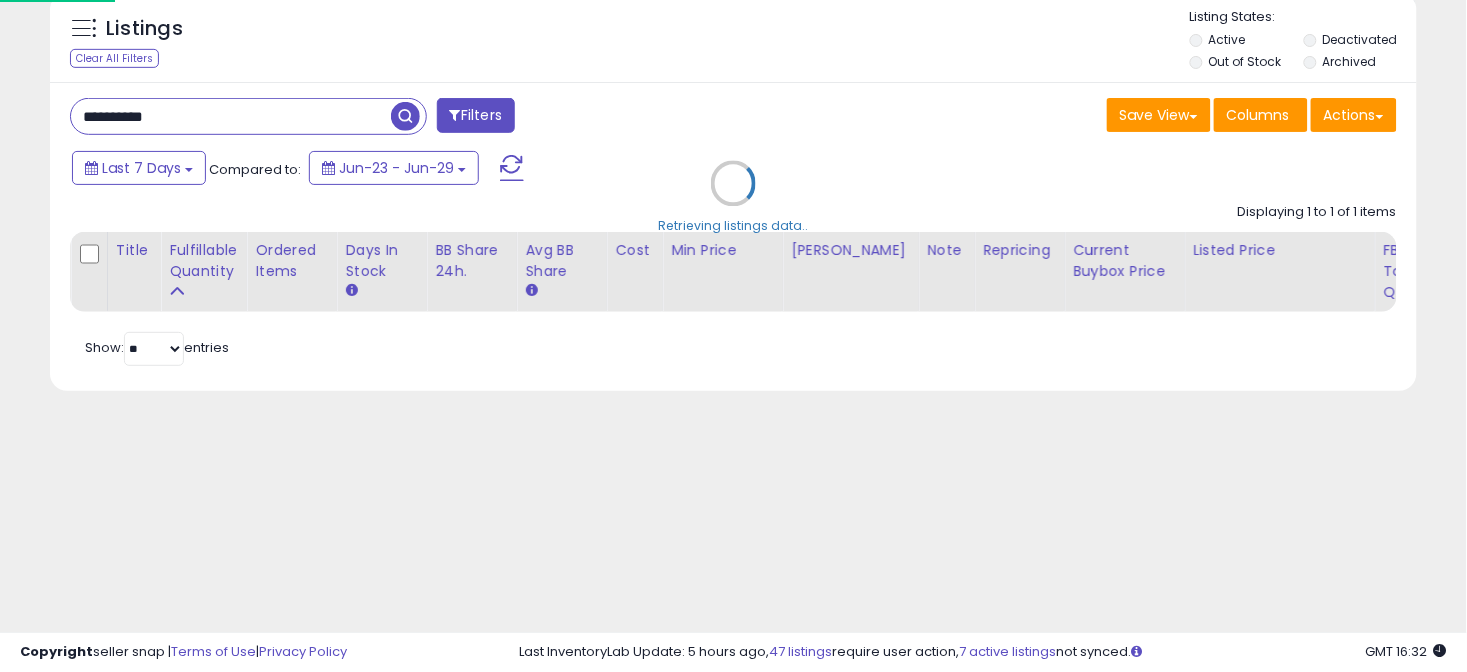 scroll, scrollTop: 222, scrollLeft: 0, axis: vertical 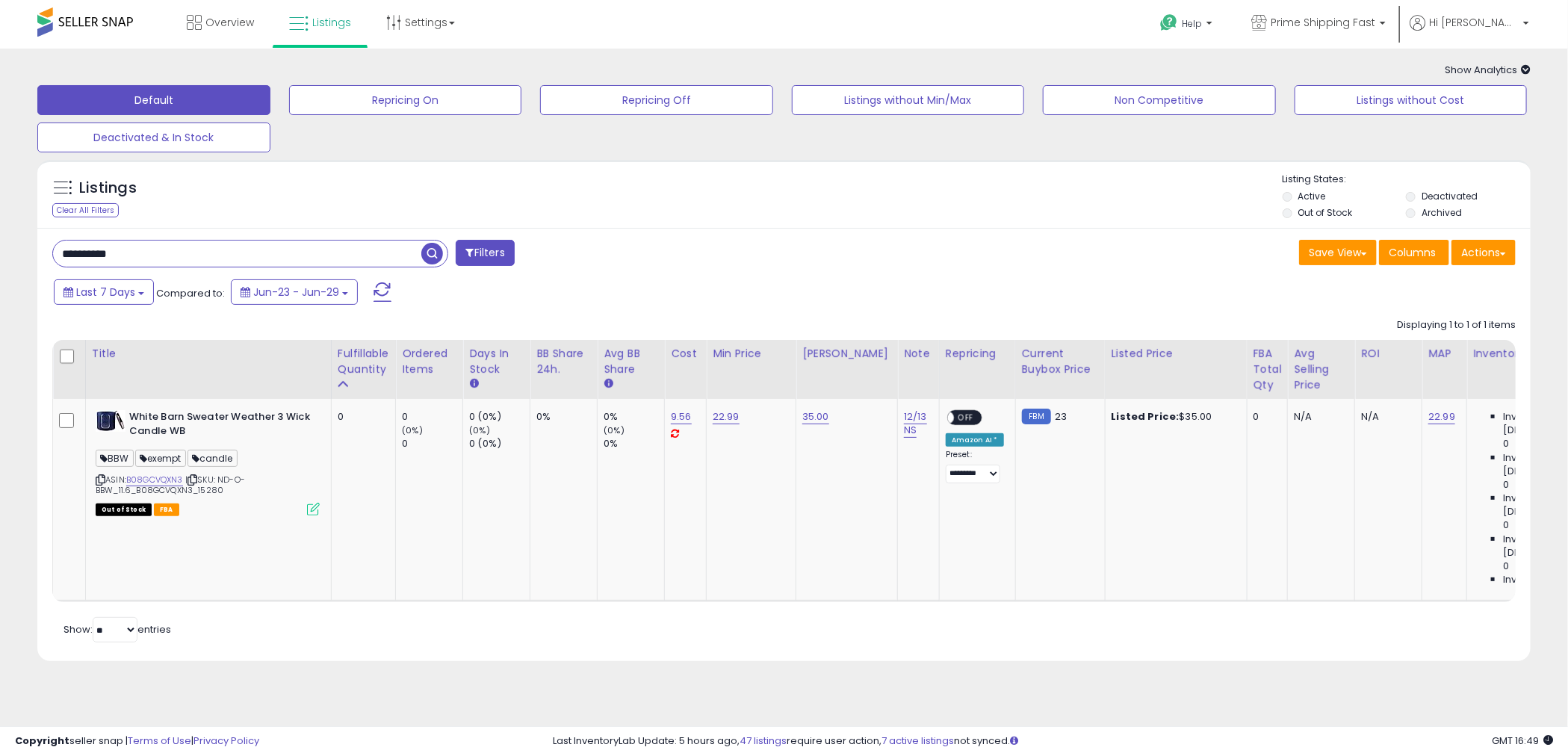 drag, startPoint x: 171, startPoint y: 250, endPoint x: 0, endPoint y: 251, distance: 171.00292 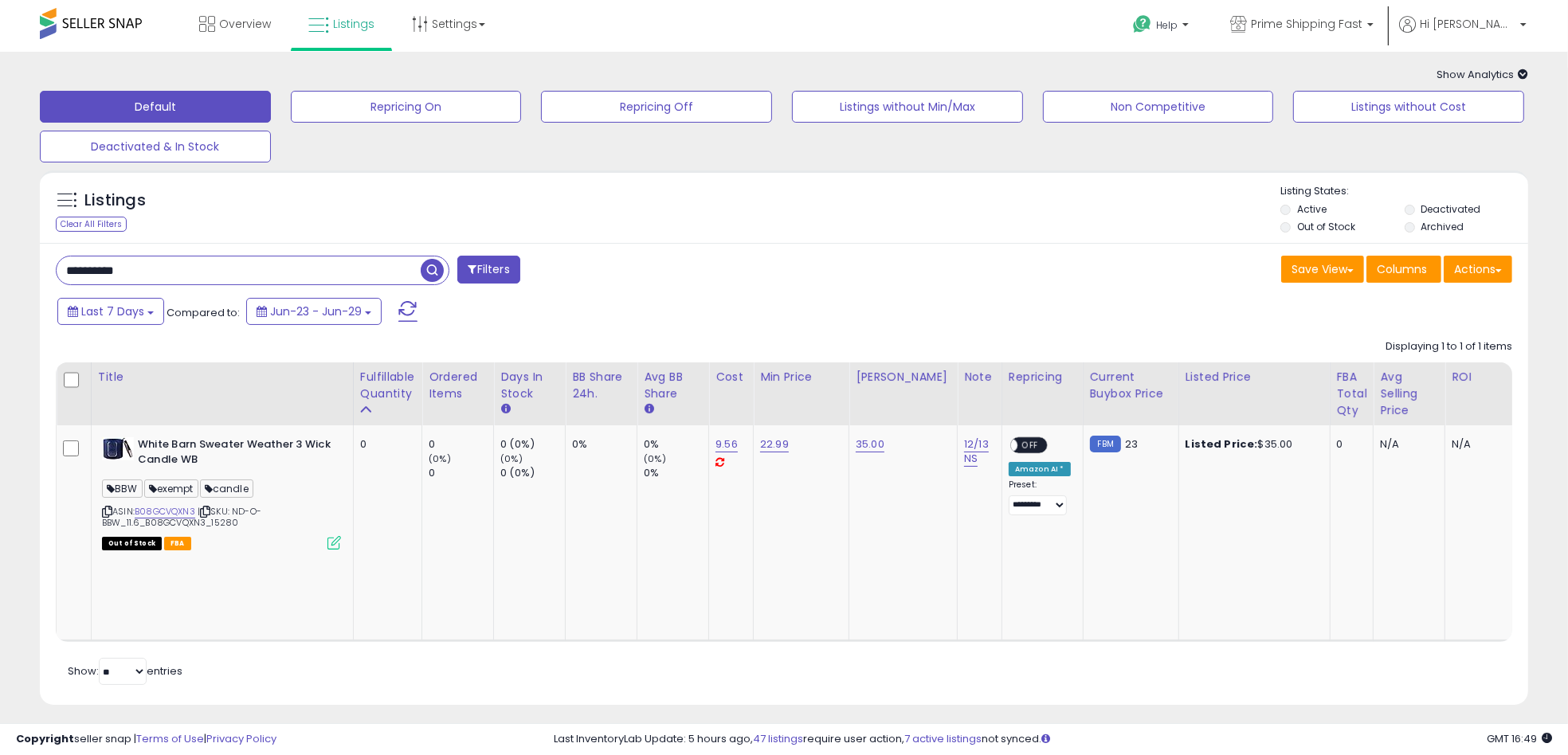 type on "**********" 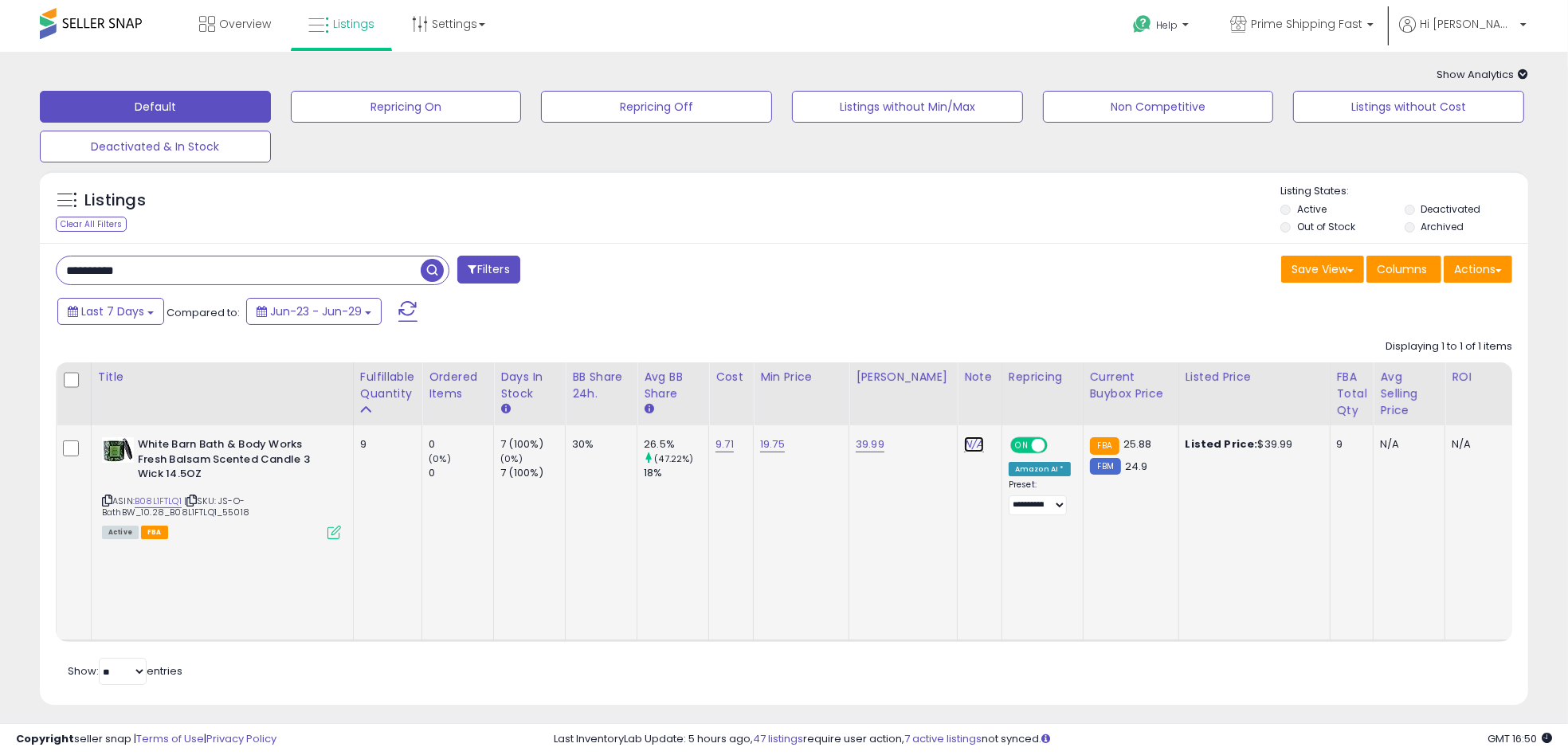 click on "N/A" at bounding box center (974, 444) 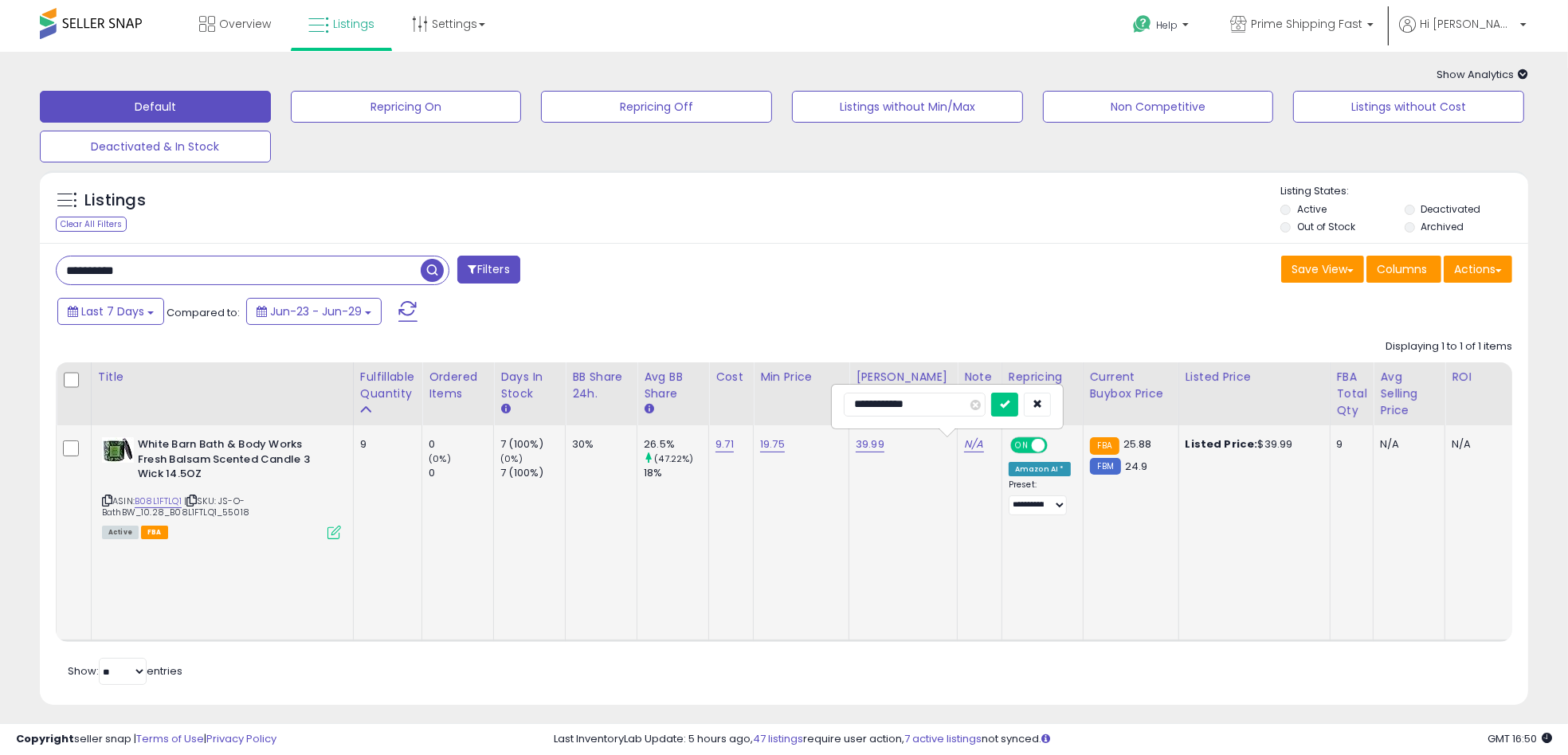 type on "**********" 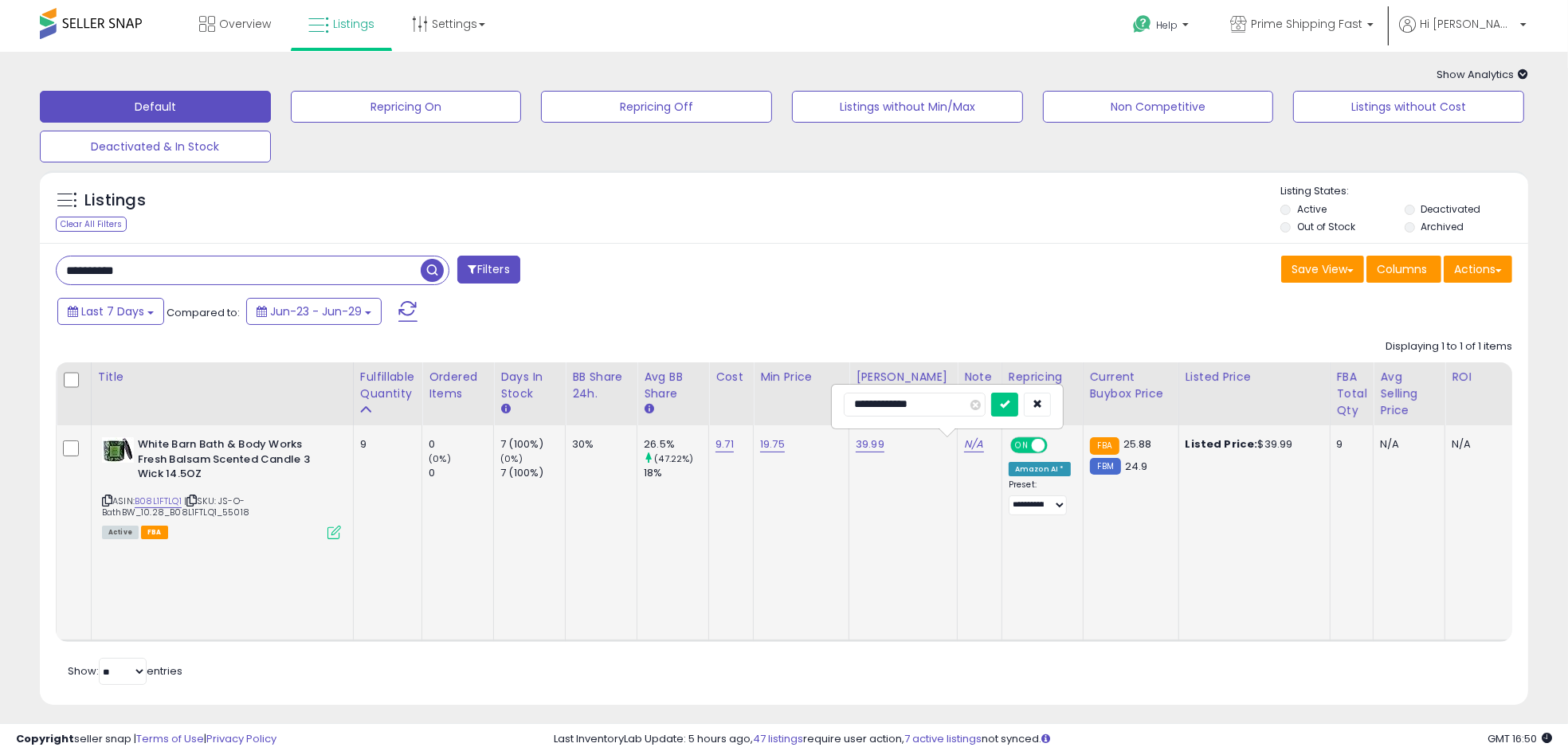 click at bounding box center (1005, 405) 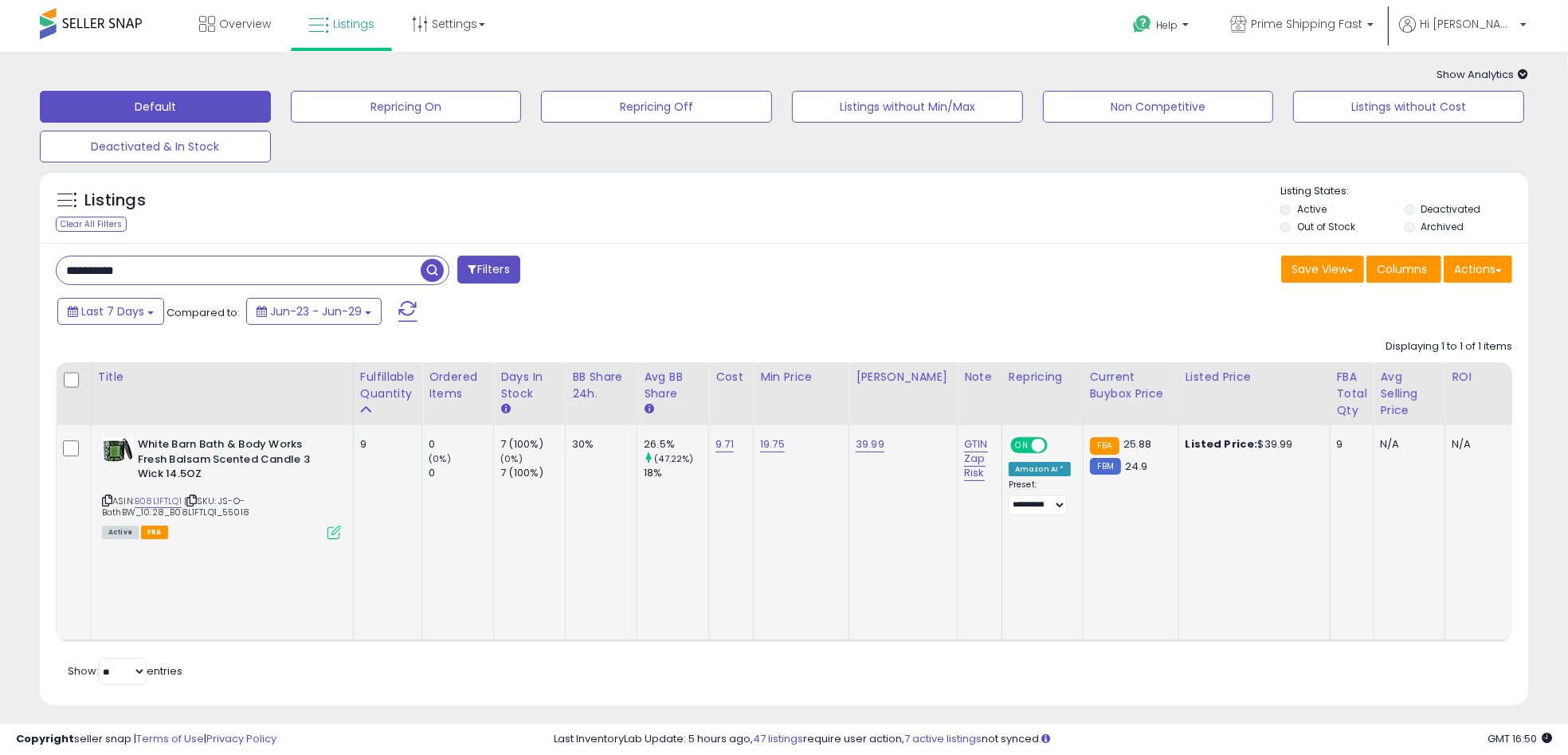click at bounding box center (334, 532) 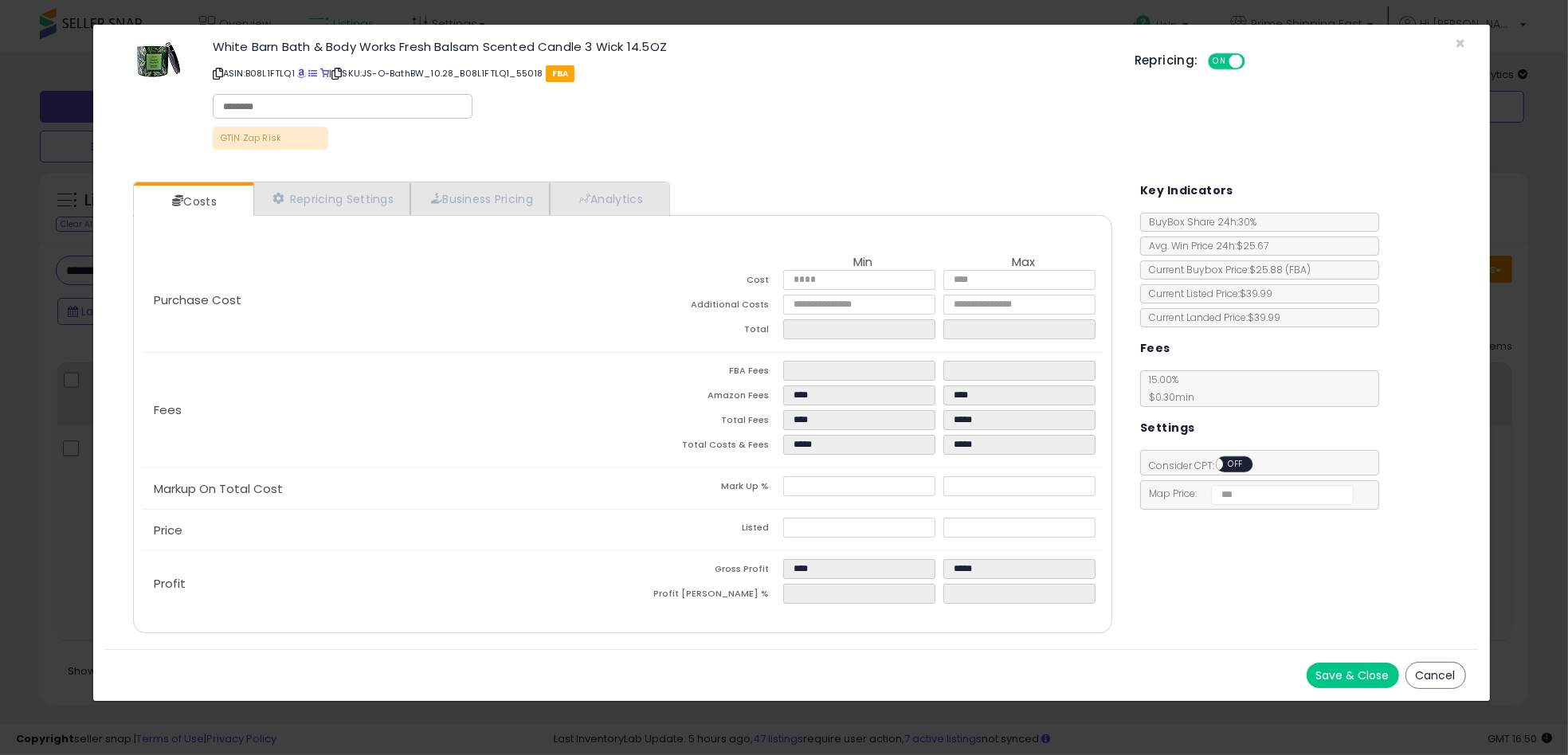 click at bounding box center [343, 106] 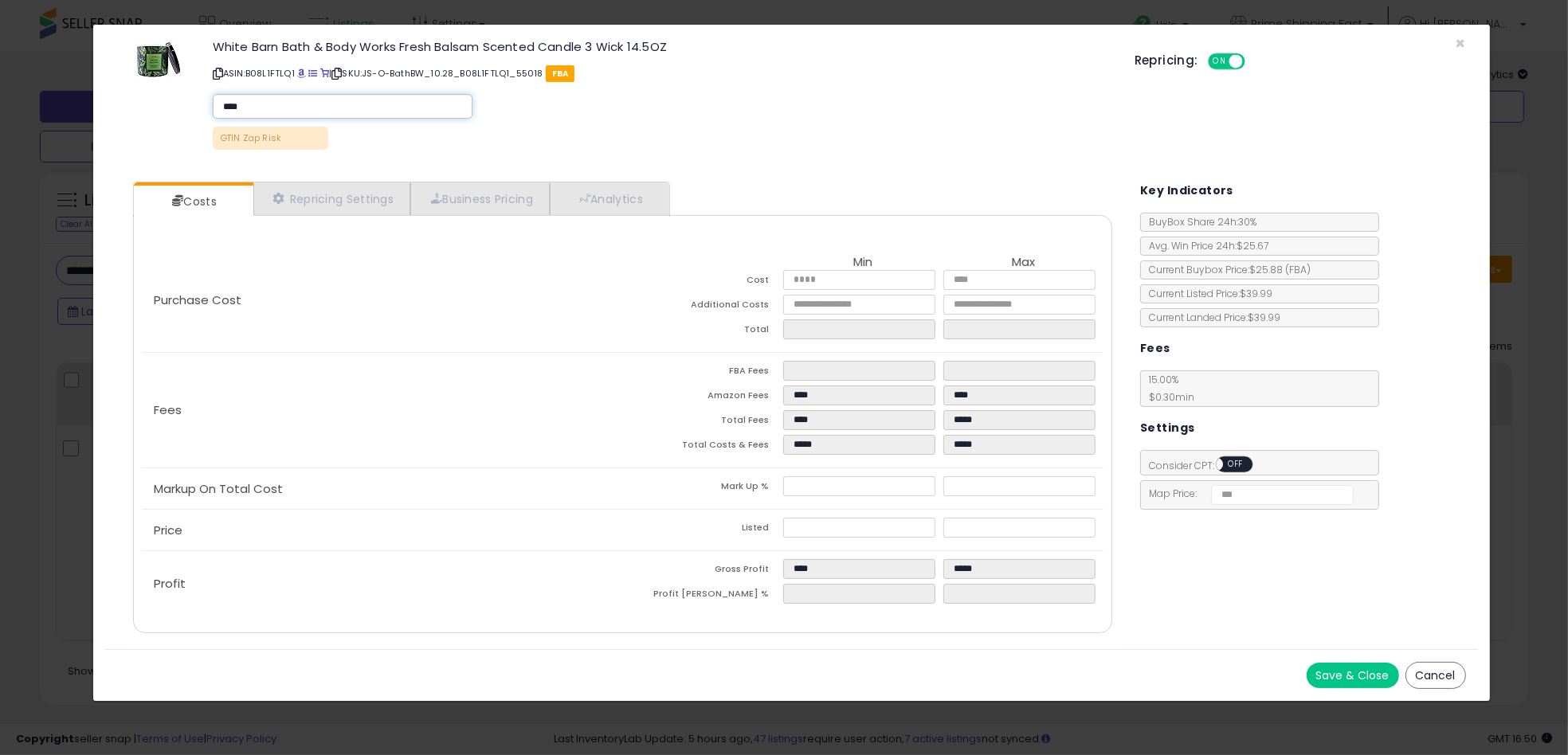 type on "*****" 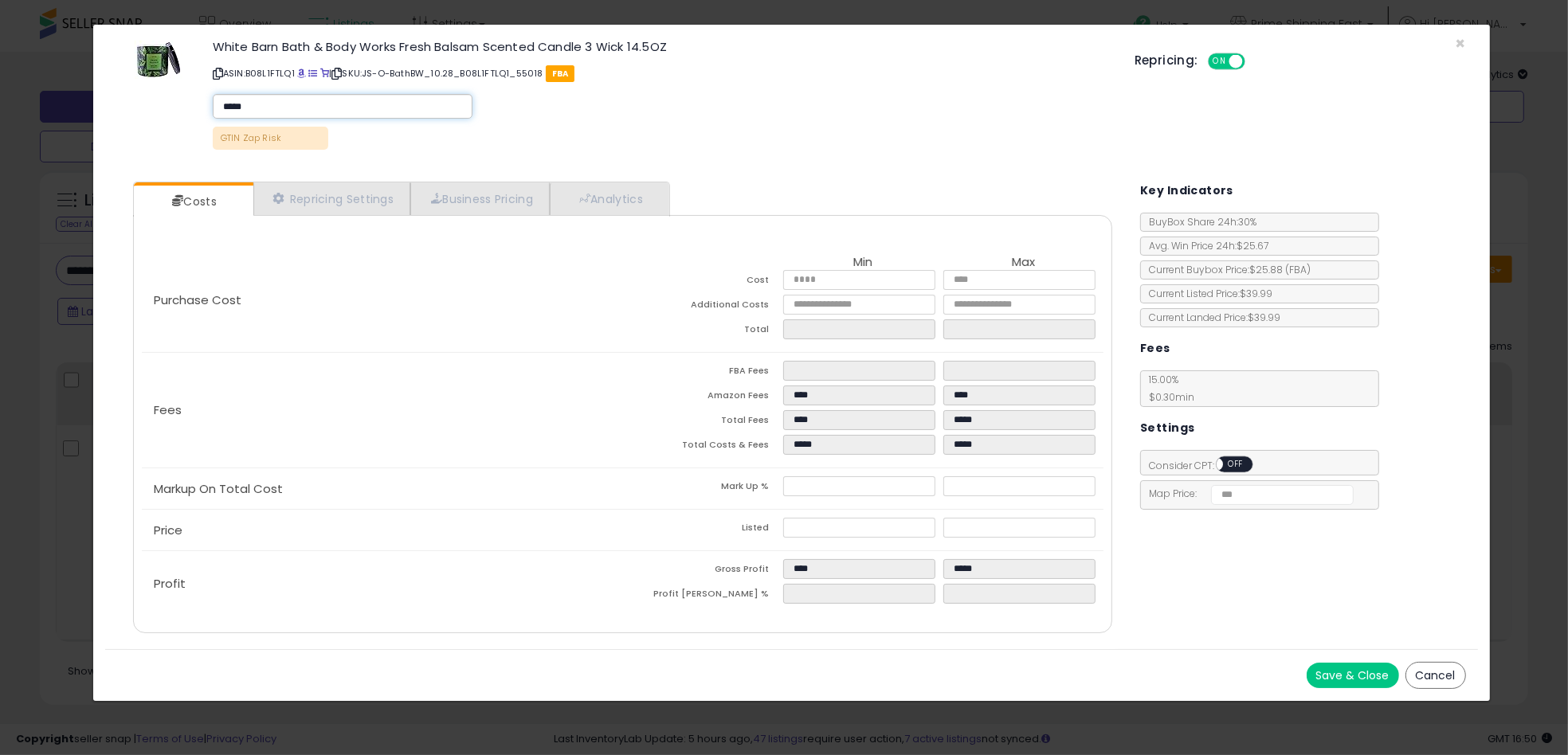 type on "*****" 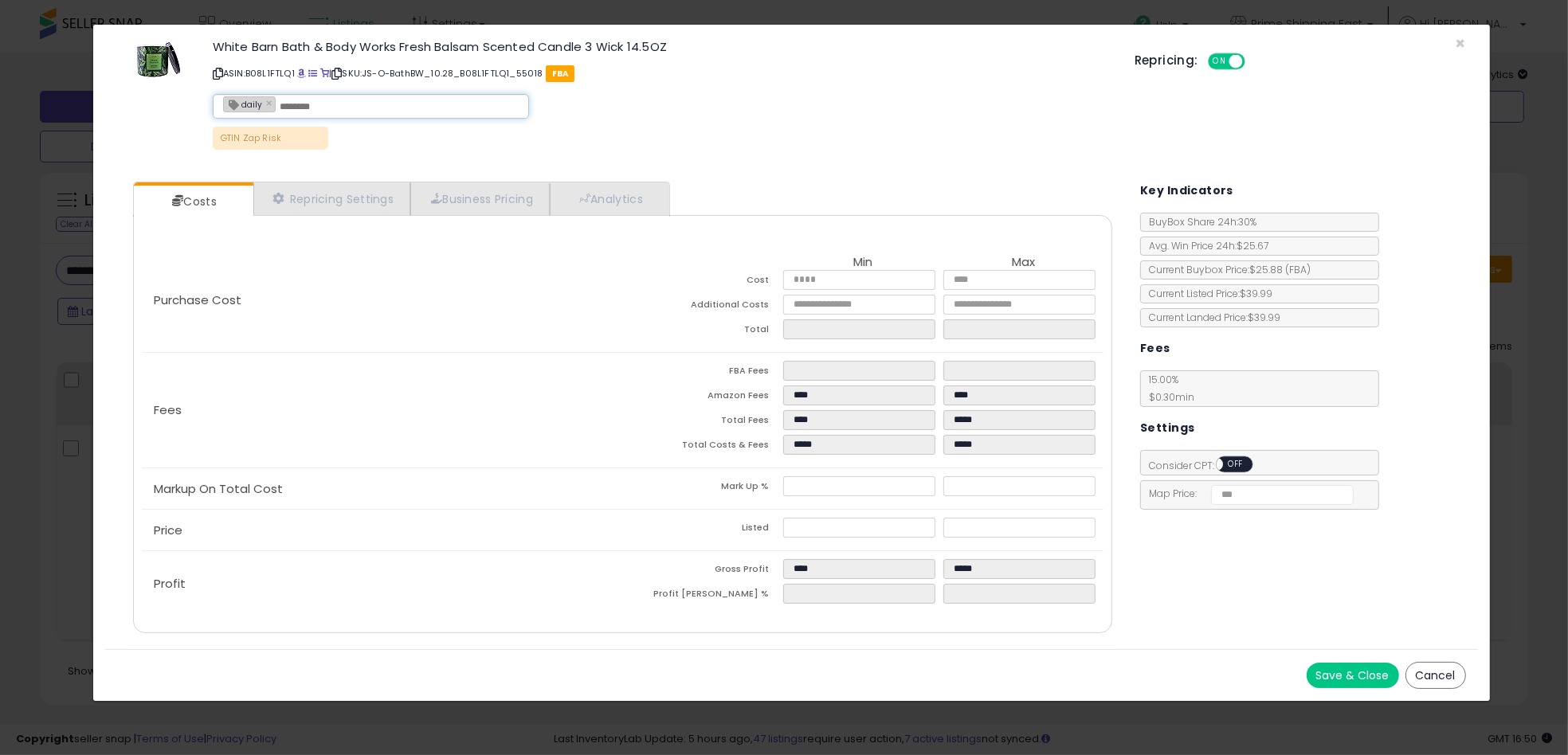 click on "Save & Close" at bounding box center [1353, 675] 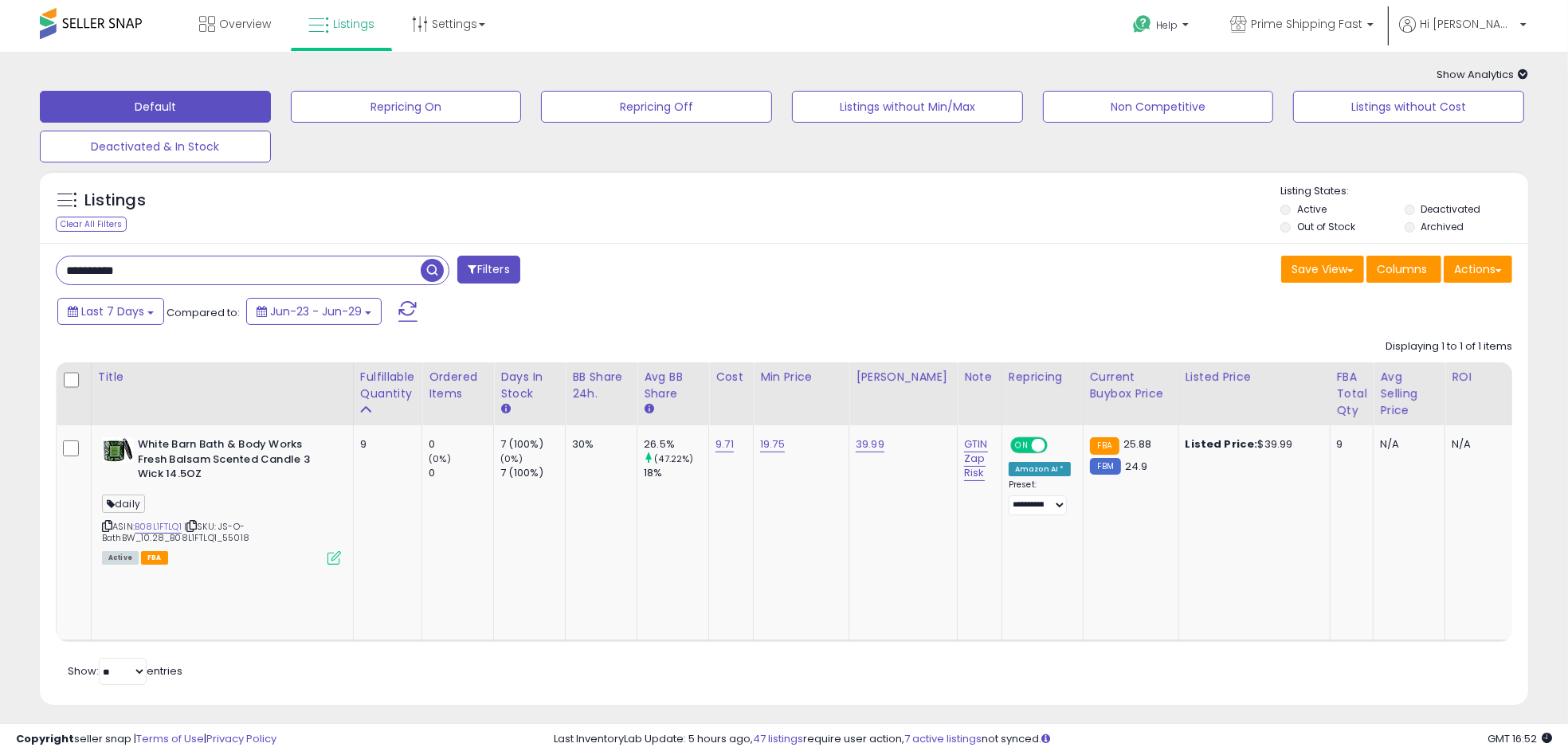 drag, startPoint x: 153, startPoint y: 274, endPoint x: 58, endPoint y: 277, distance: 95.04736 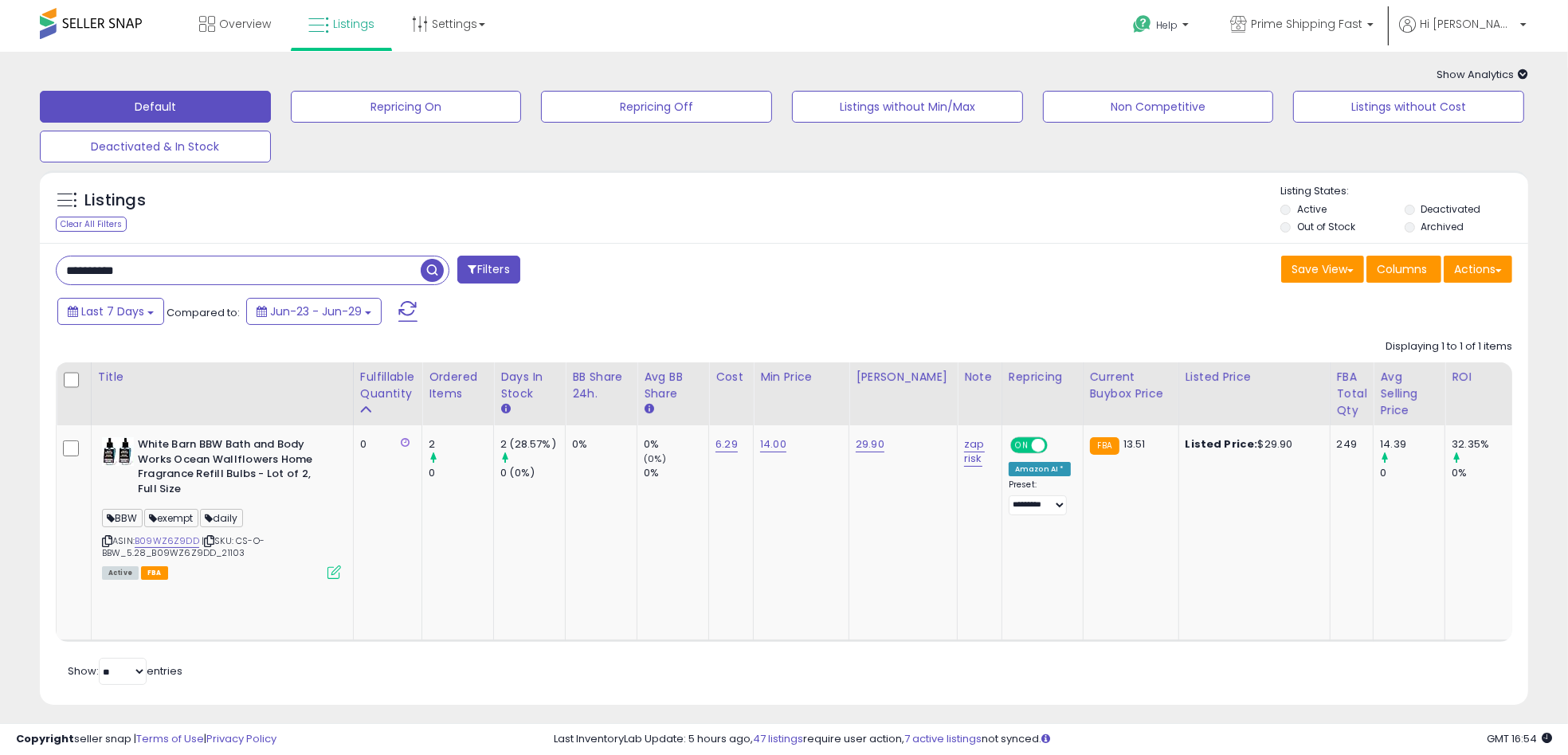 drag, startPoint x: 109, startPoint y: 275, endPoint x: 3, endPoint y: 275, distance: 106 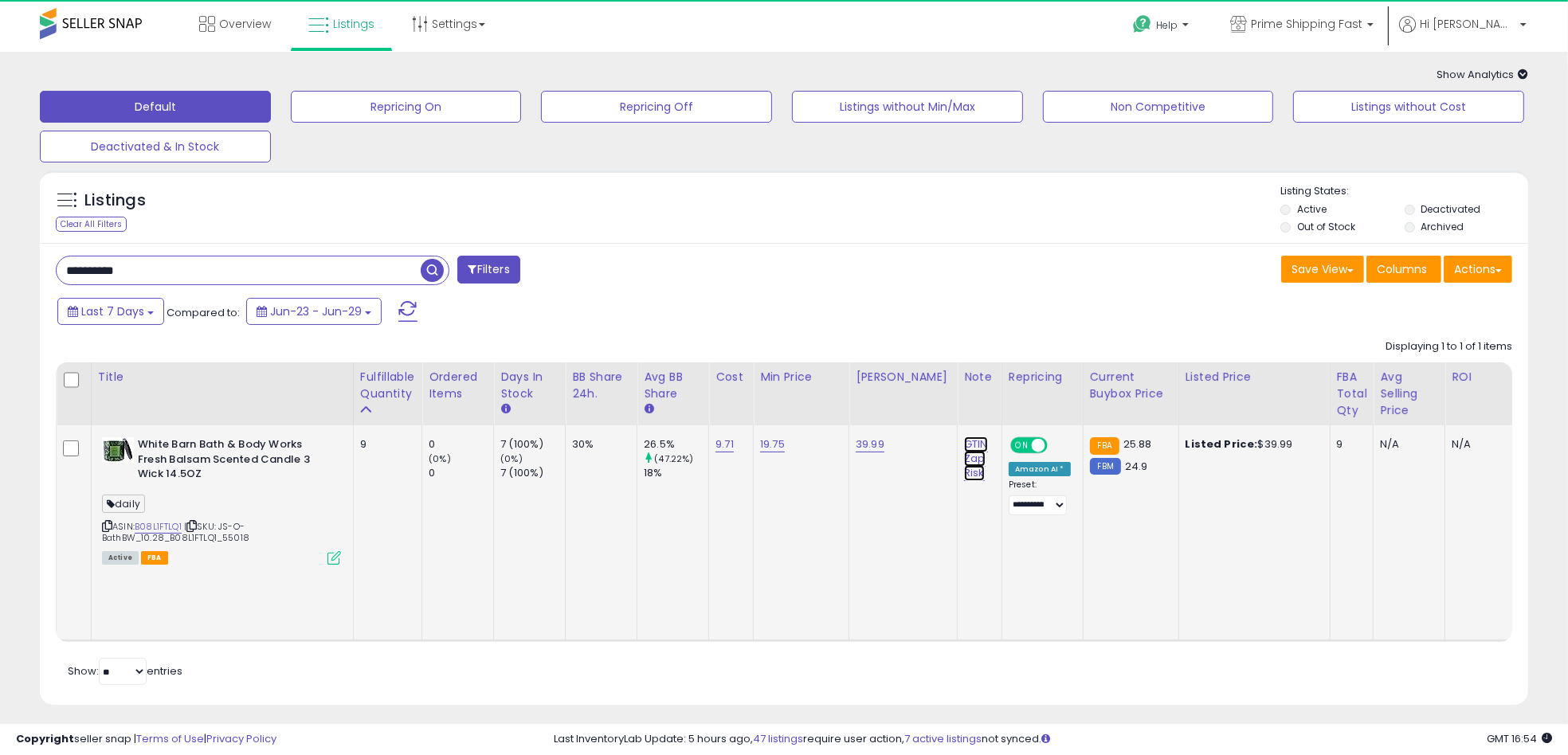 click on "GTIN Zap Risk" at bounding box center [976, 459] 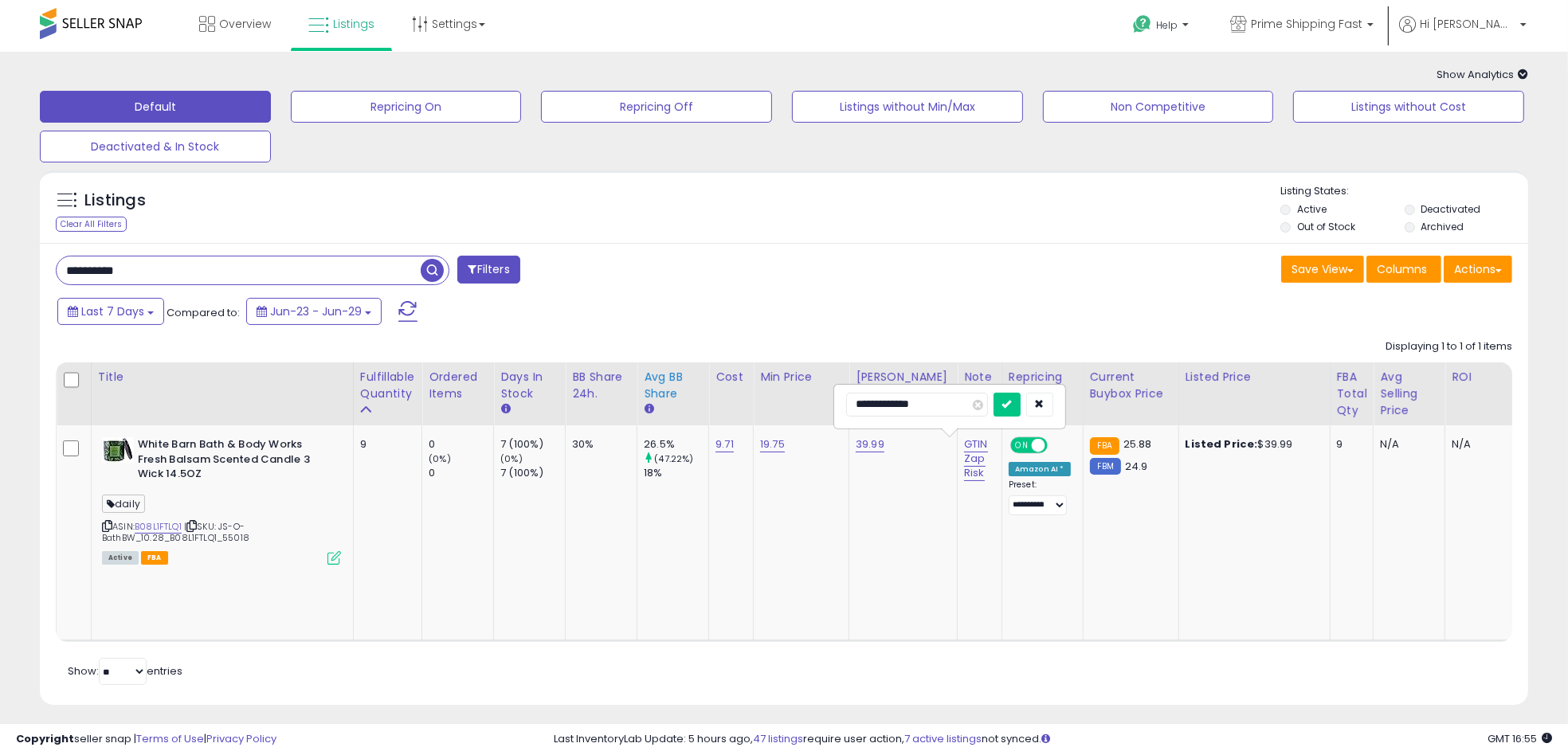 drag, startPoint x: 955, startPoint y: 405, endPoint x: 662, endPoint y: 386, distance: 293.61539 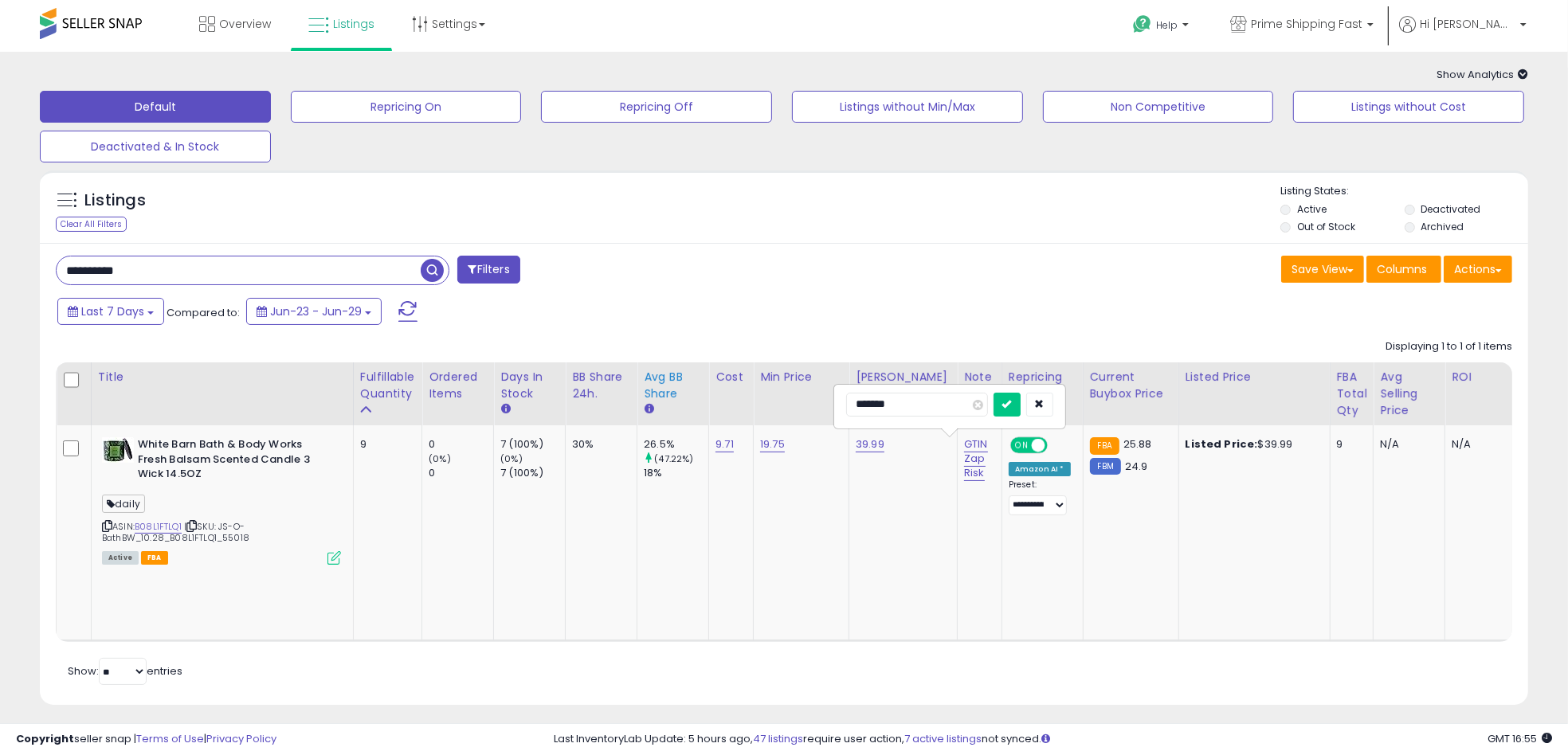 type on "********" 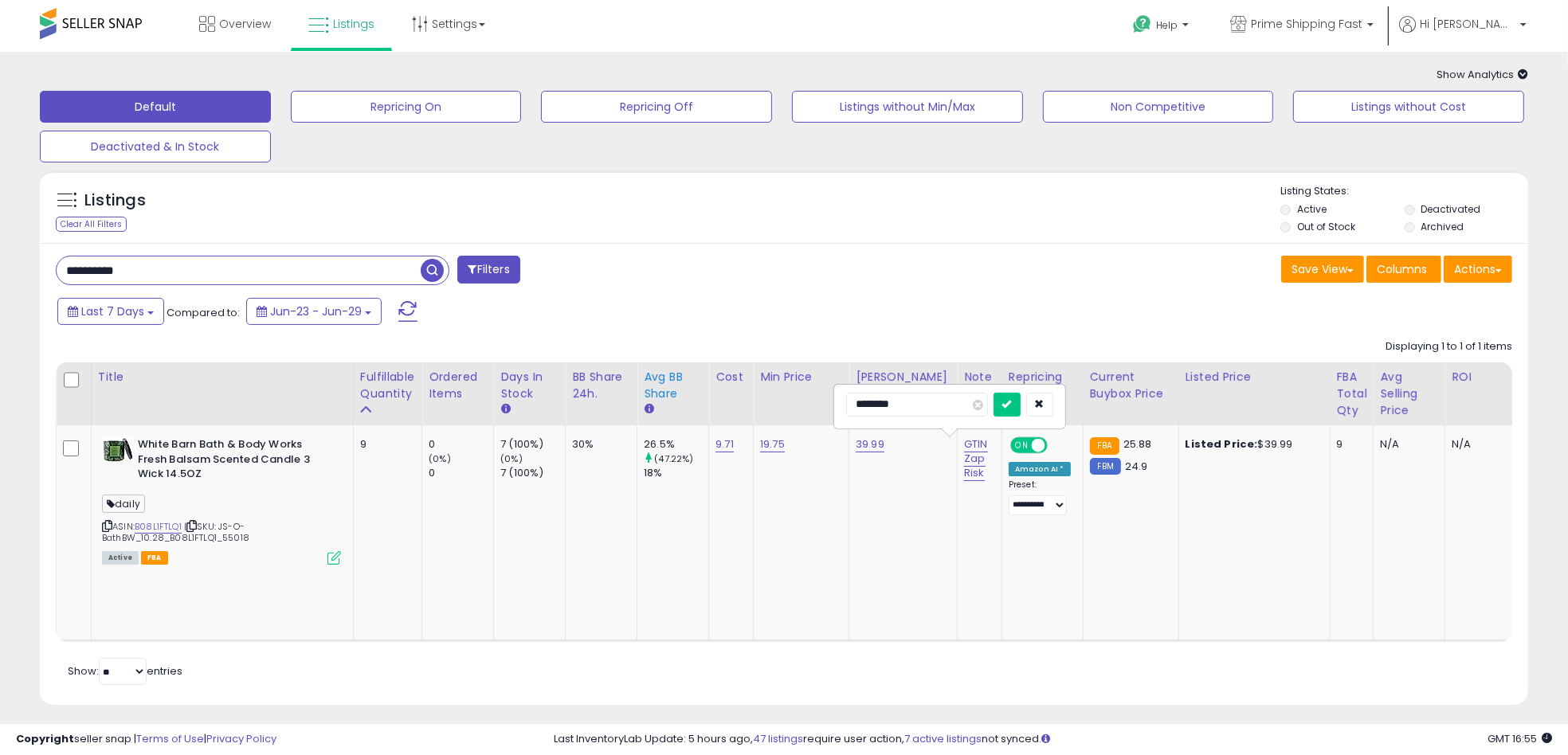 click at bounding box center (1007, 405) 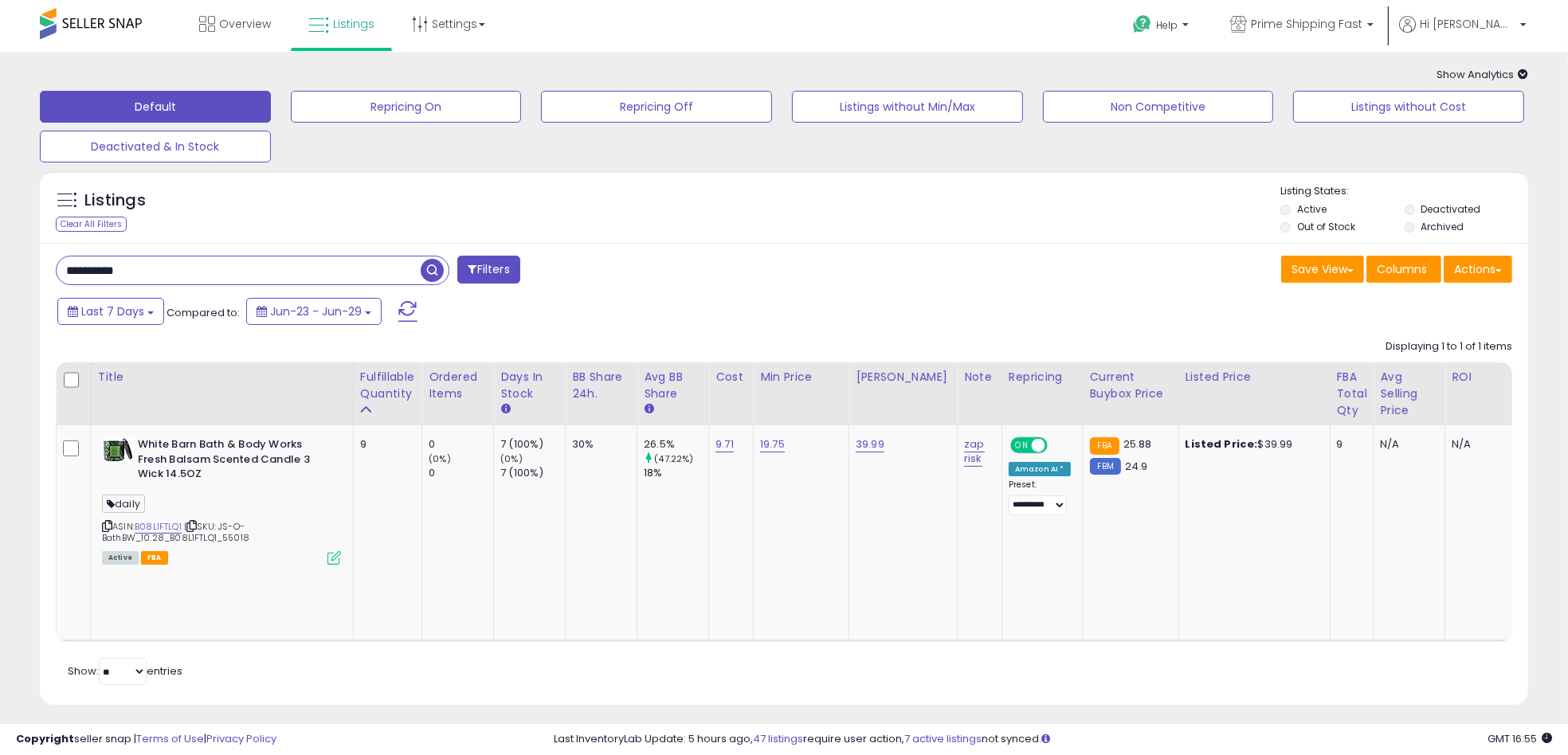 drag, startPoint x: 192, startPoint y: 269, endPoint x: 0, endPoint y: 284, distance: 192.585 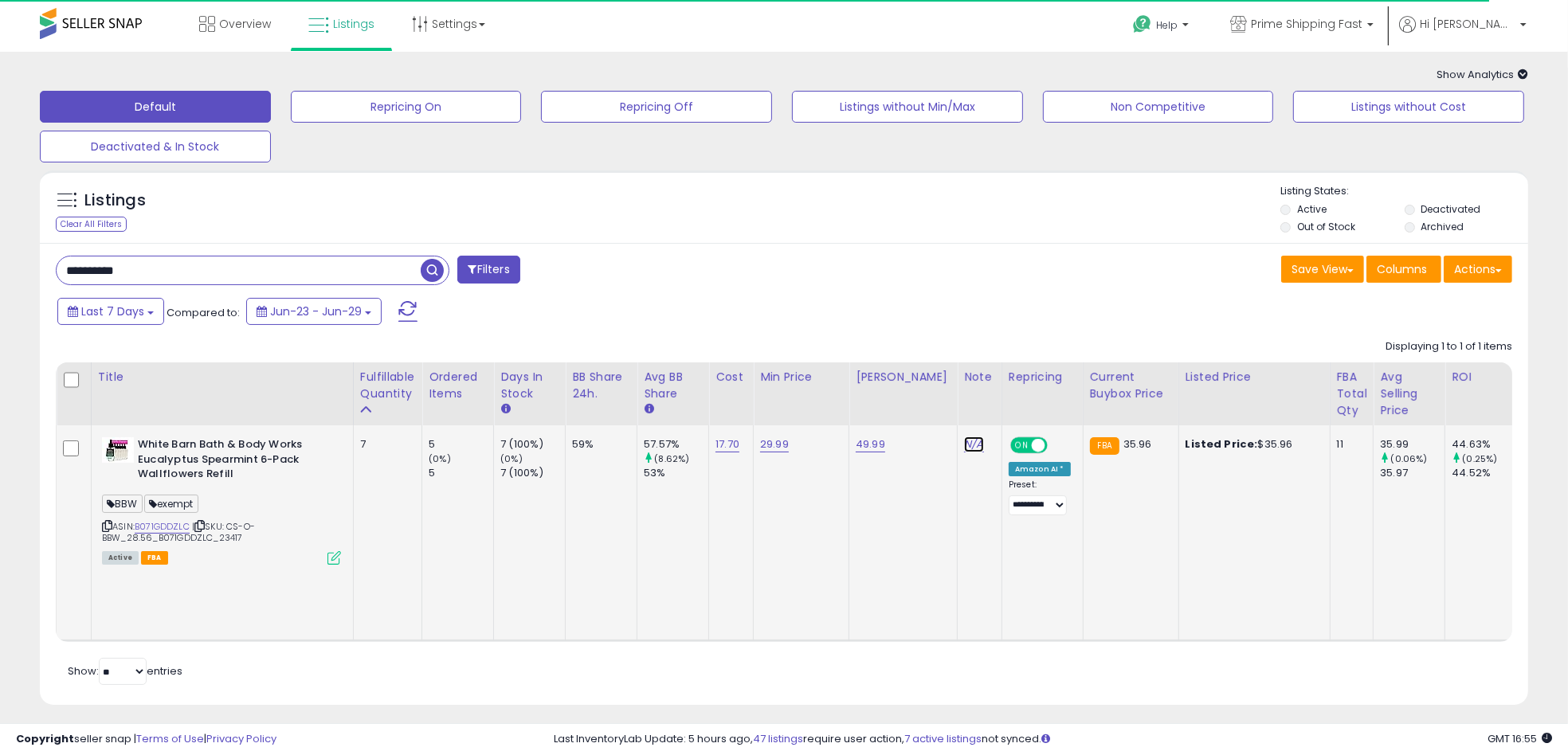 click on "N/A" at bounding box center (974, 444) 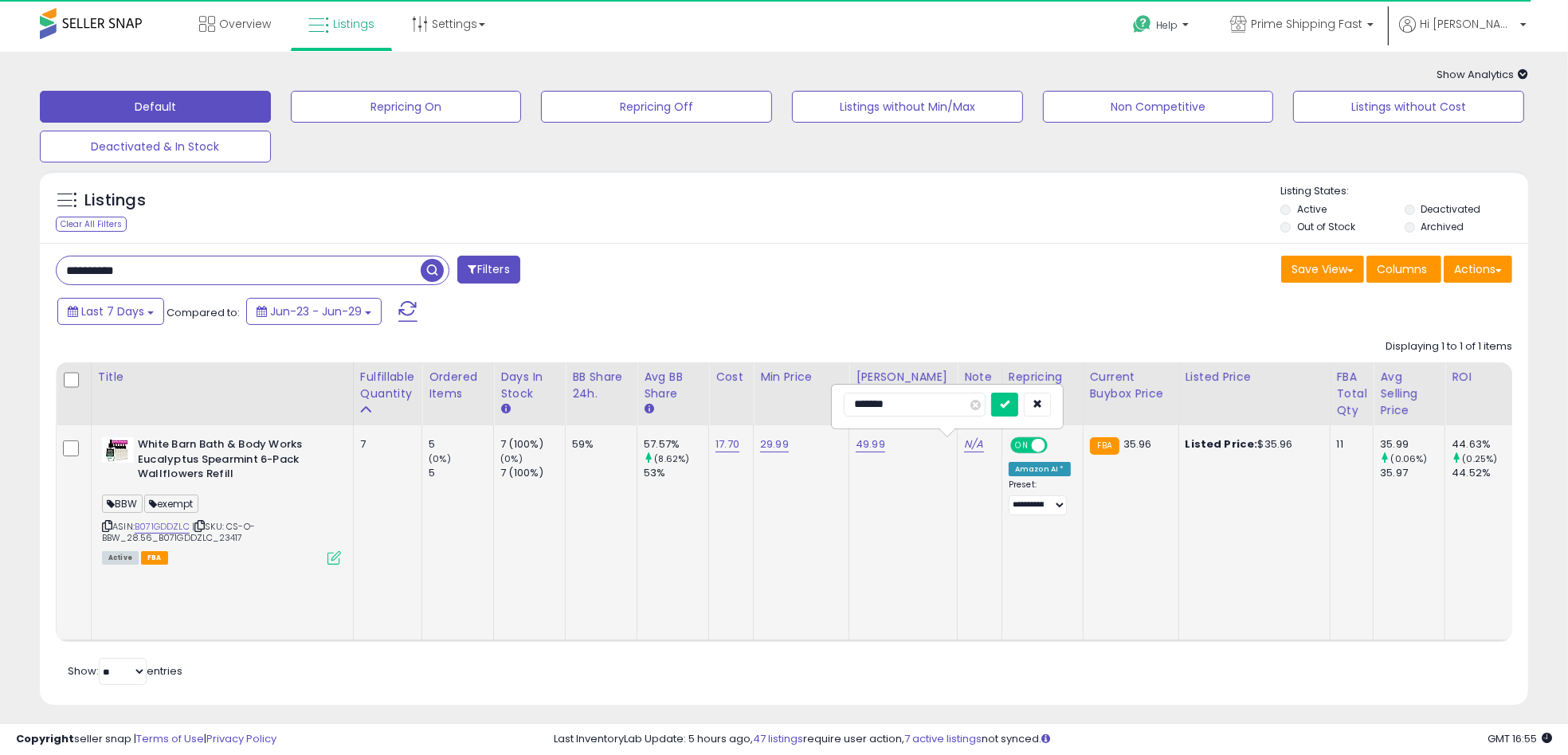 type on "********" 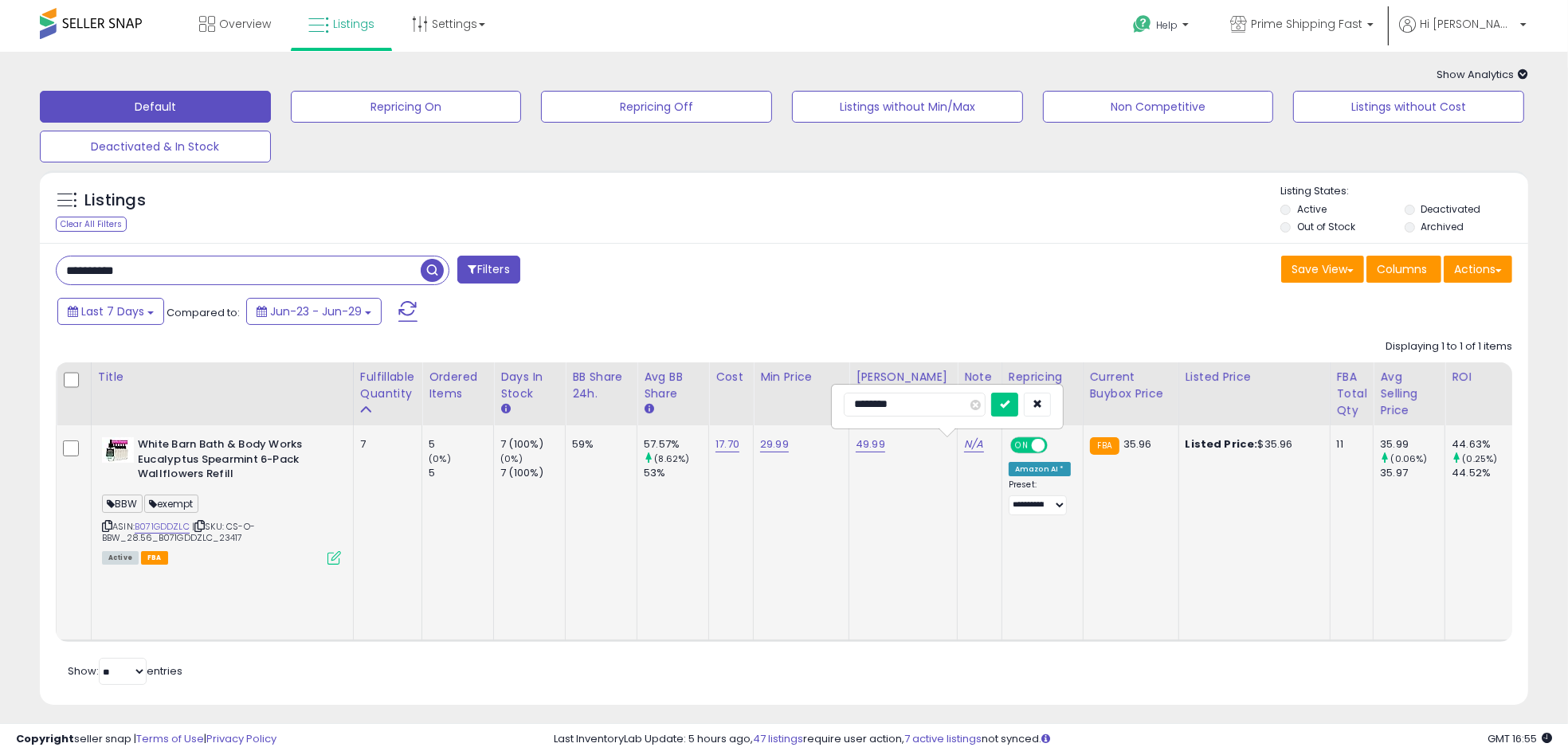click at bounding box center (1005, 405) 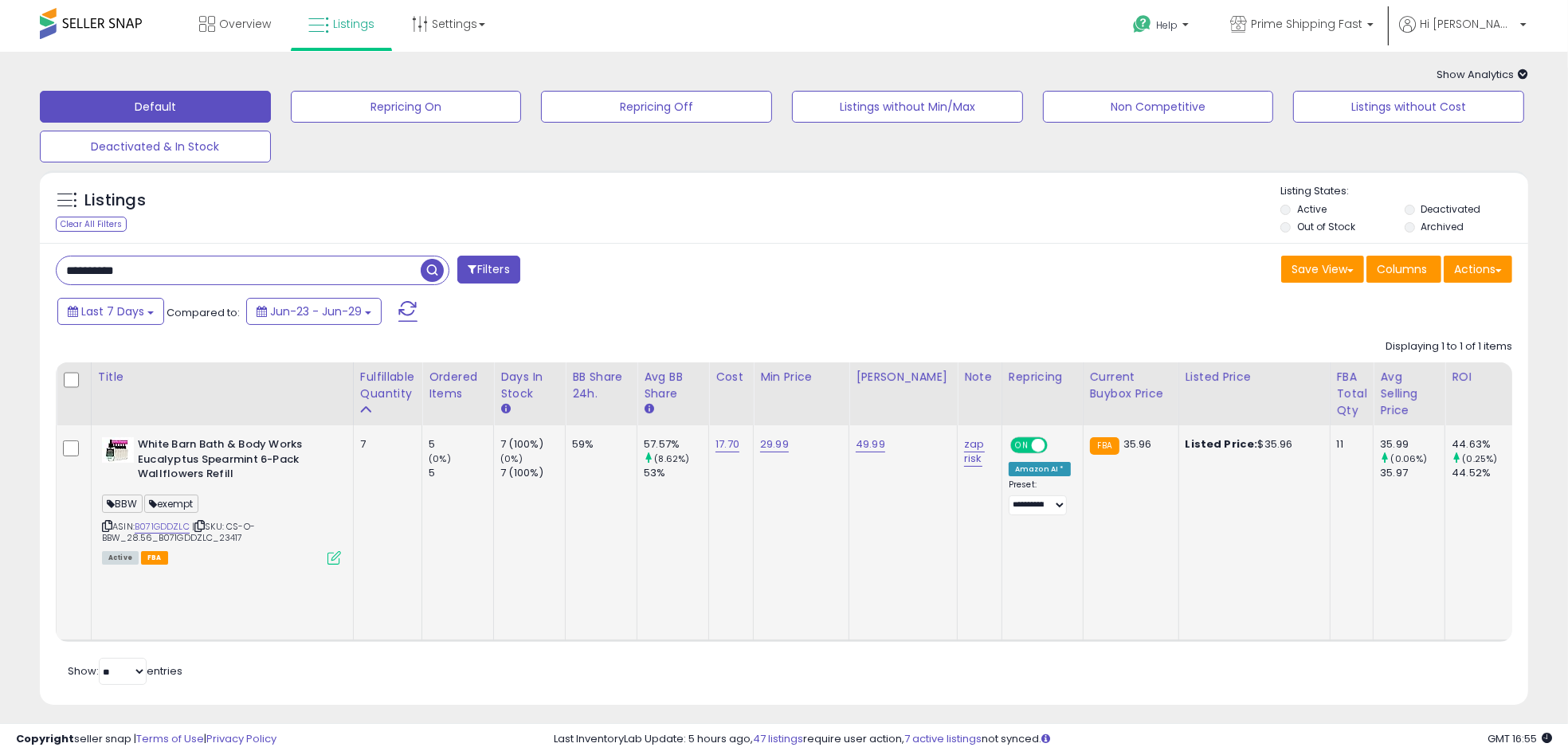 click on "White Barn Bath & Body Works Eucalyptus Spearmint 6-Pack Wallflowers Refill  BBW  exempt  ASIN:  B071GDDZLC    |   SKU: CS-O-BBW_28.56_B071GDDZLC_23417 Active FBA" 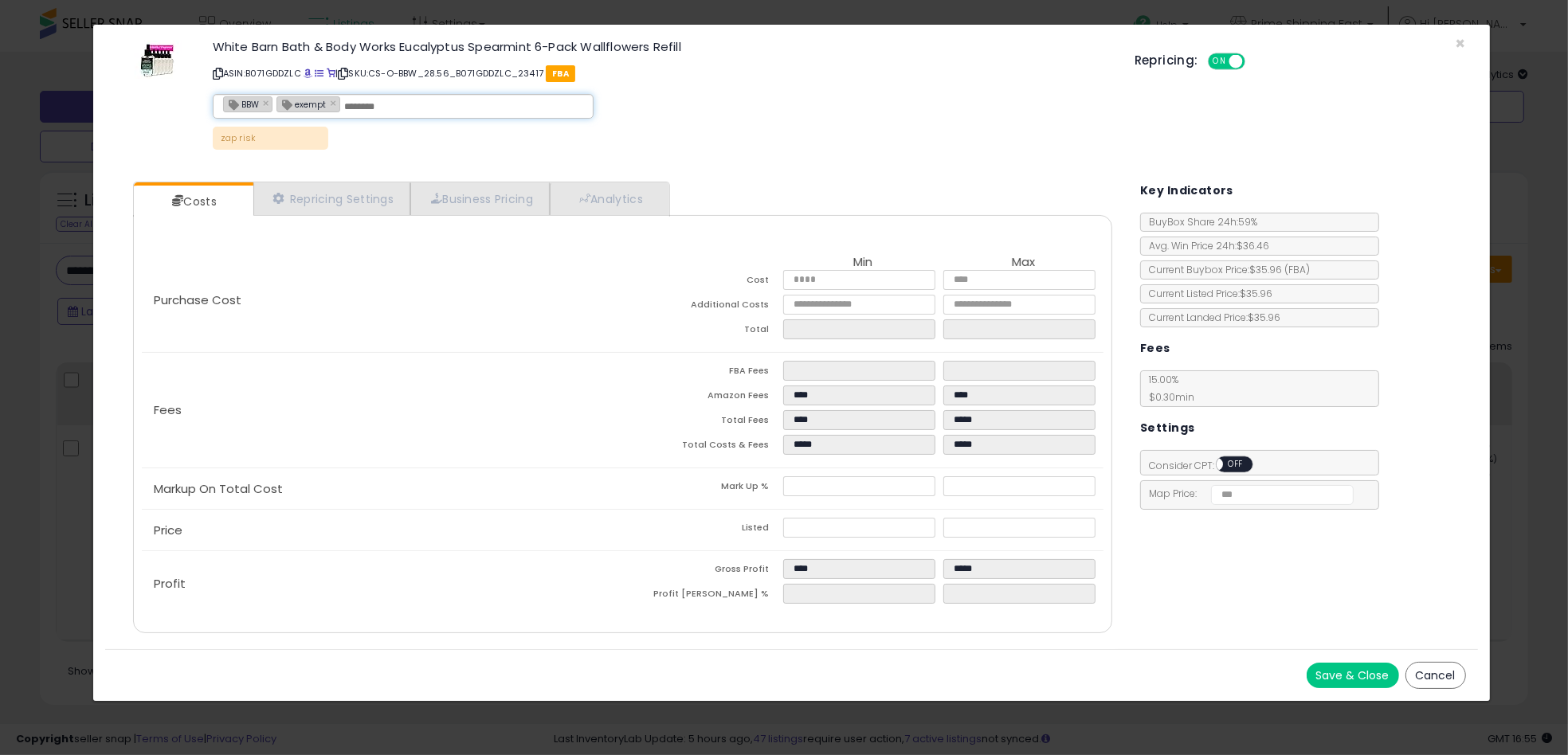click at bounding box center (464, 107) 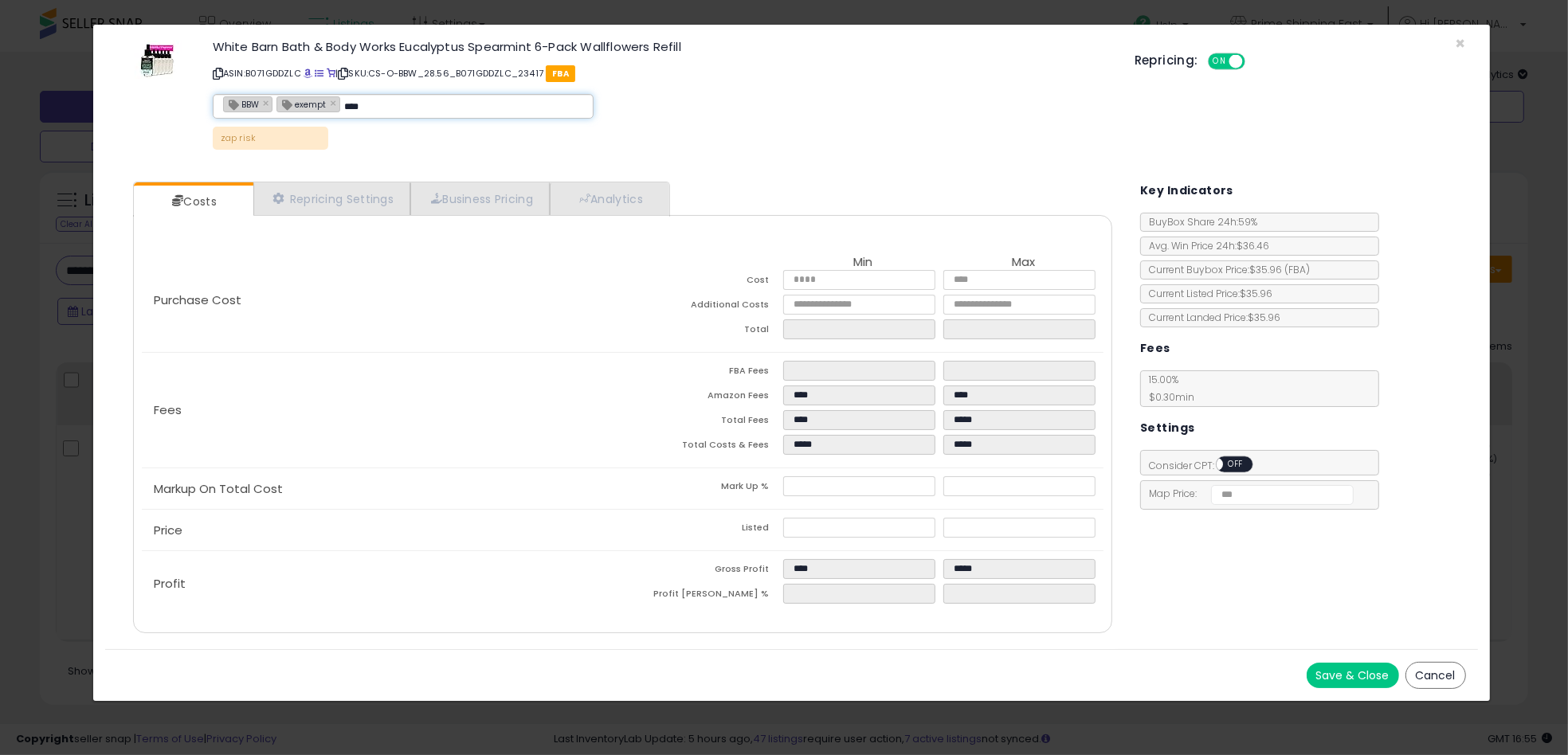 type on "*****" 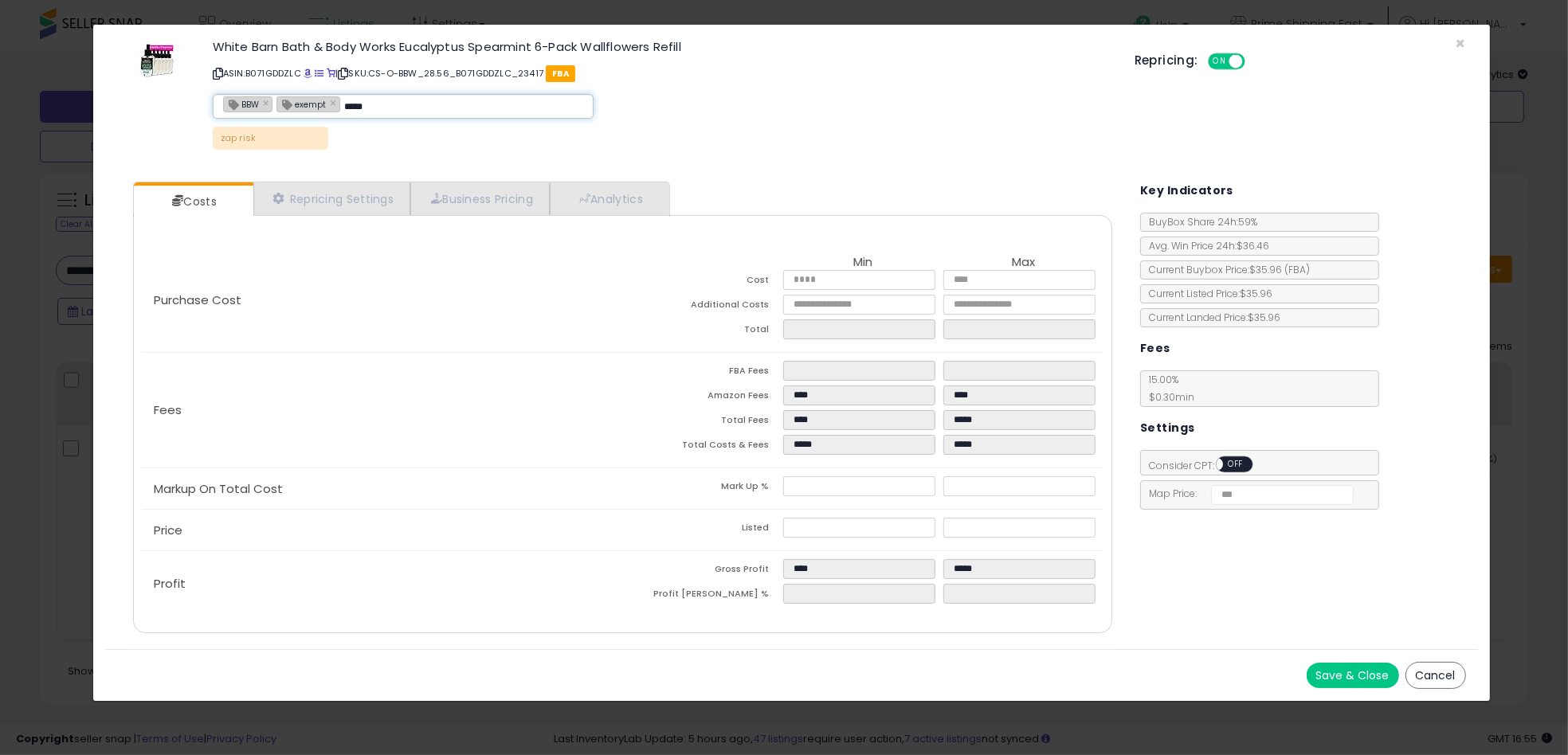 type on "**********" 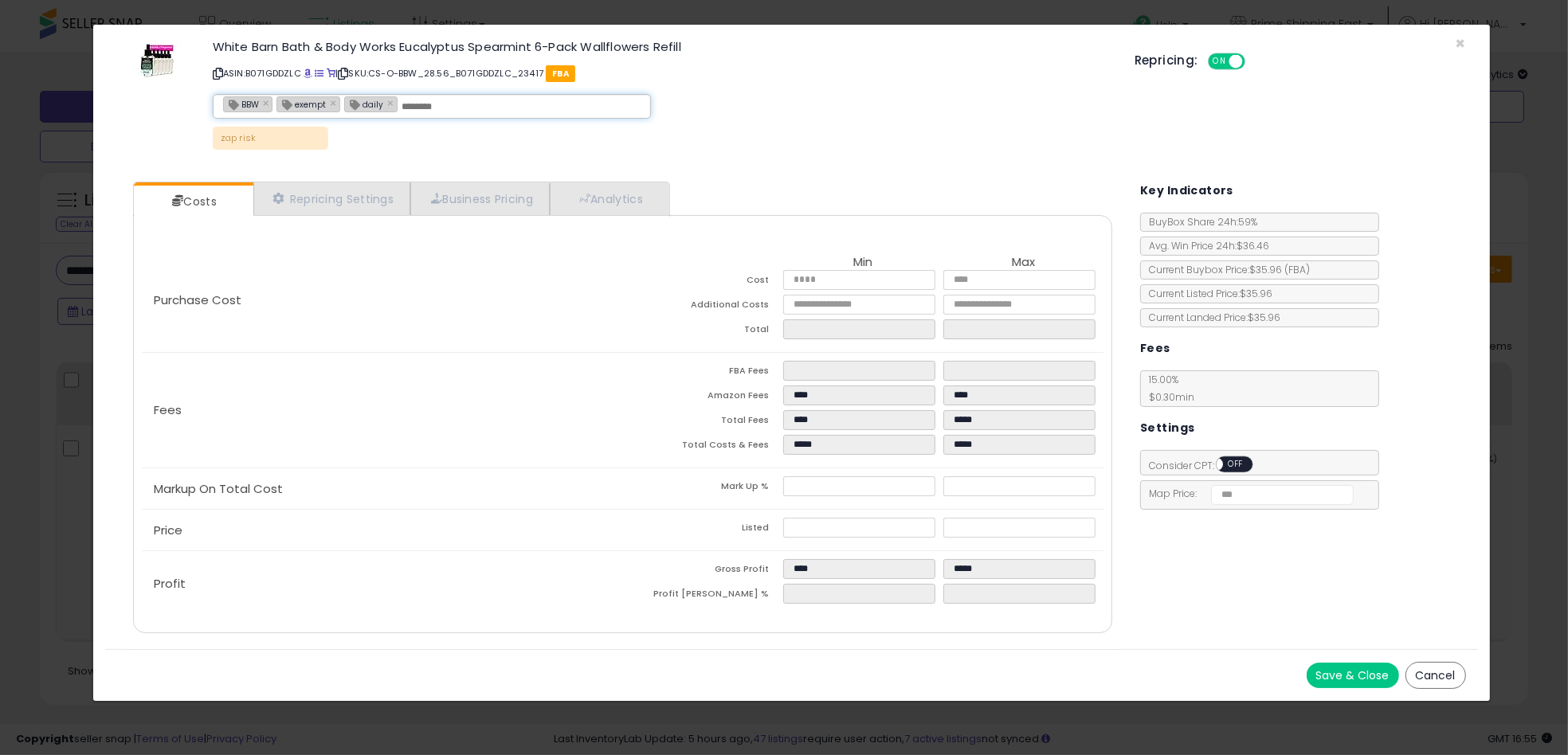 click on "Save & Close" at bounding box center (1353, 675) 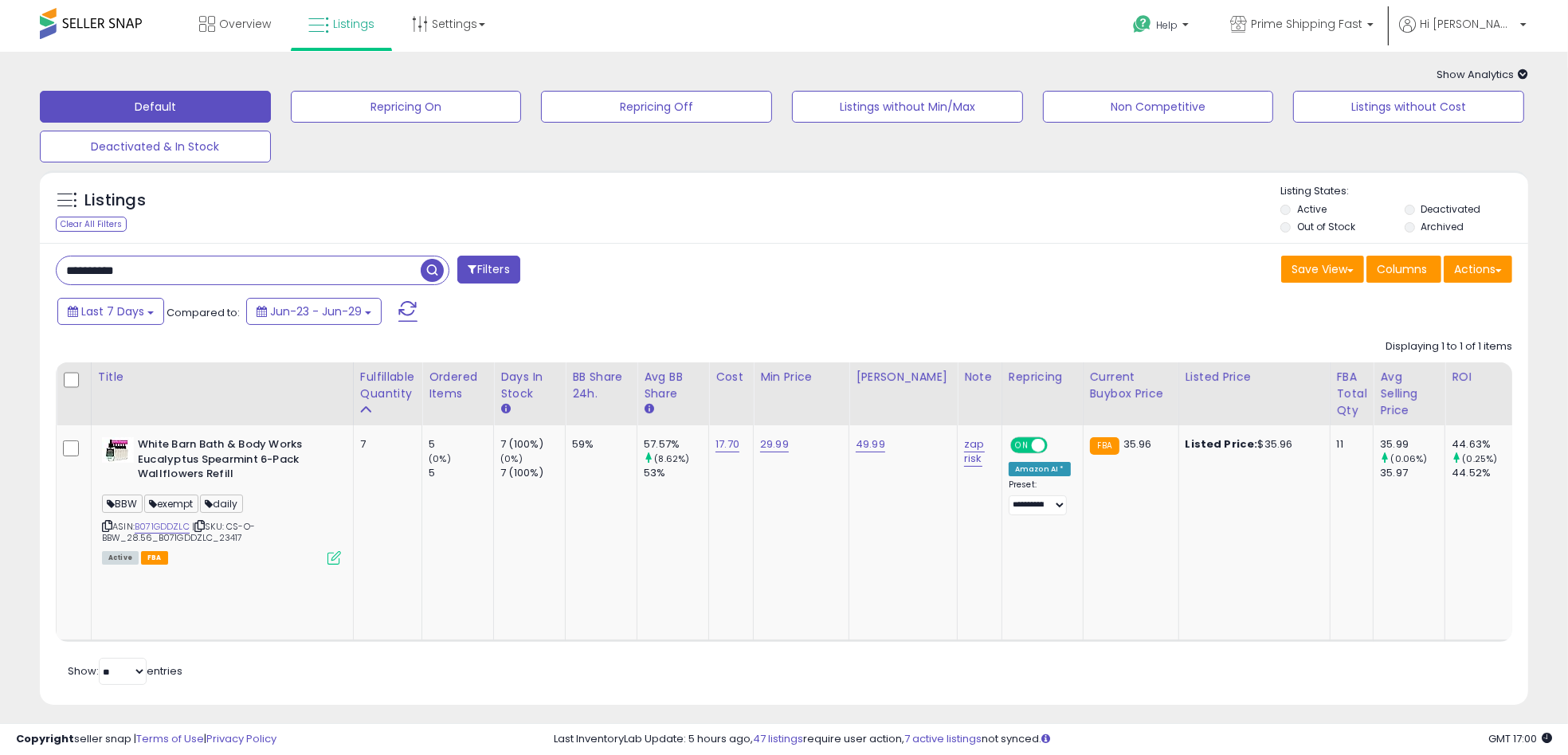 drag, startPoint x: 184, startPoint y: 285, endPoint x: 0, endPoint y: 285, distance: 184 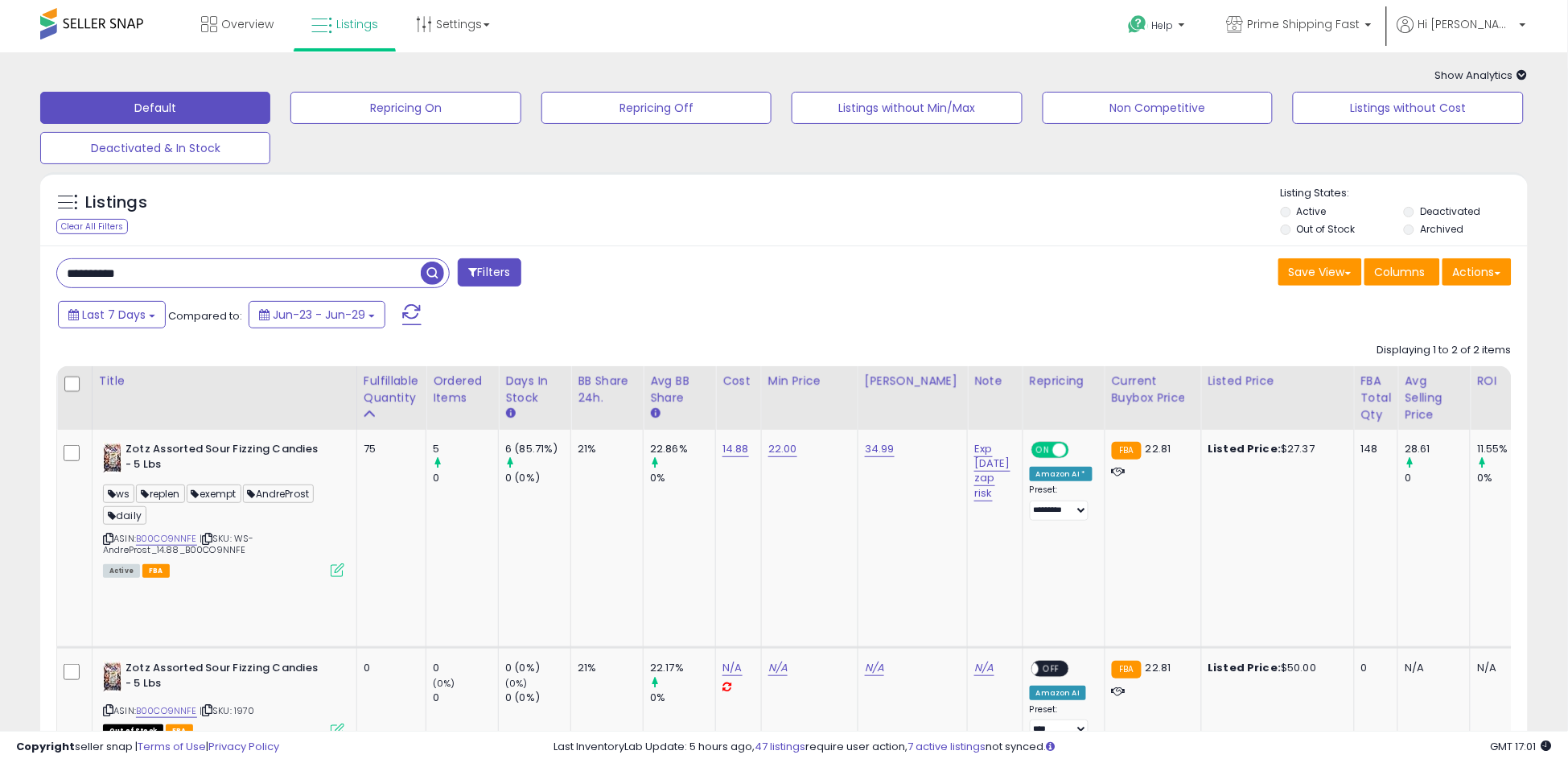 scroll, scrollTop: 0, scrollLeft: 62, axis: horizontal 